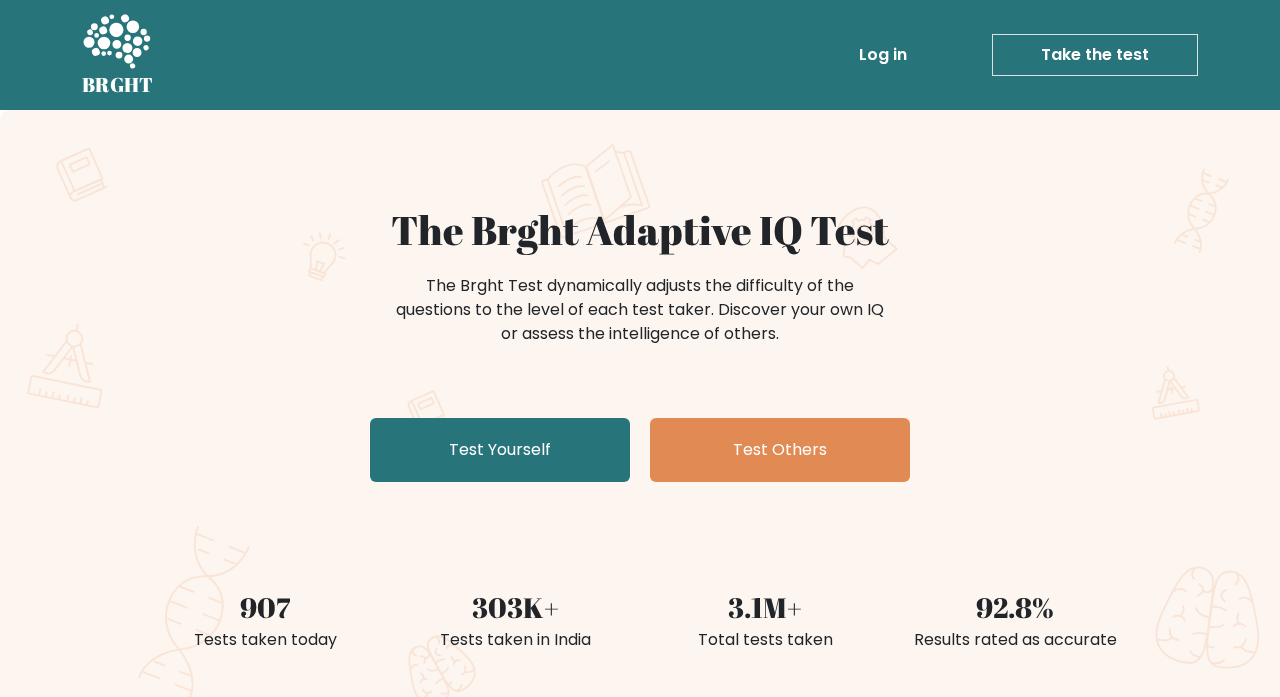 scroll, scrollTop: 0, scrollLeft: 0, axis: both 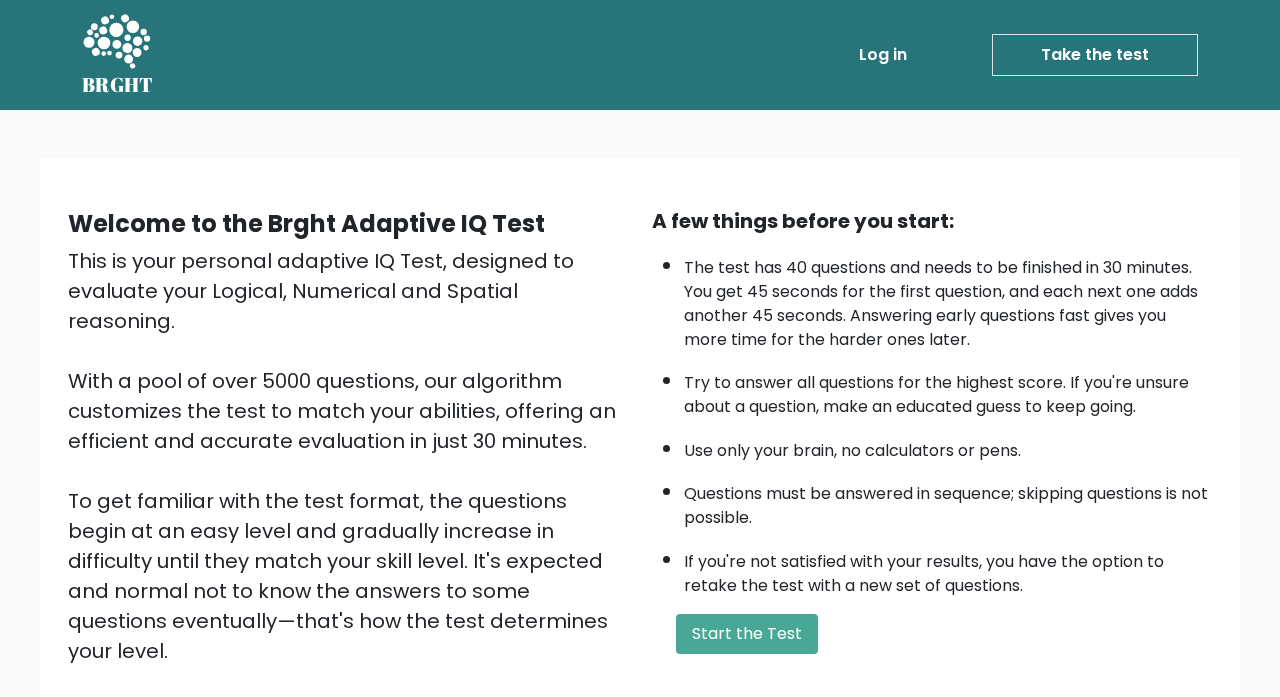 click on "Start the Test" at bounding box center (747, 634) 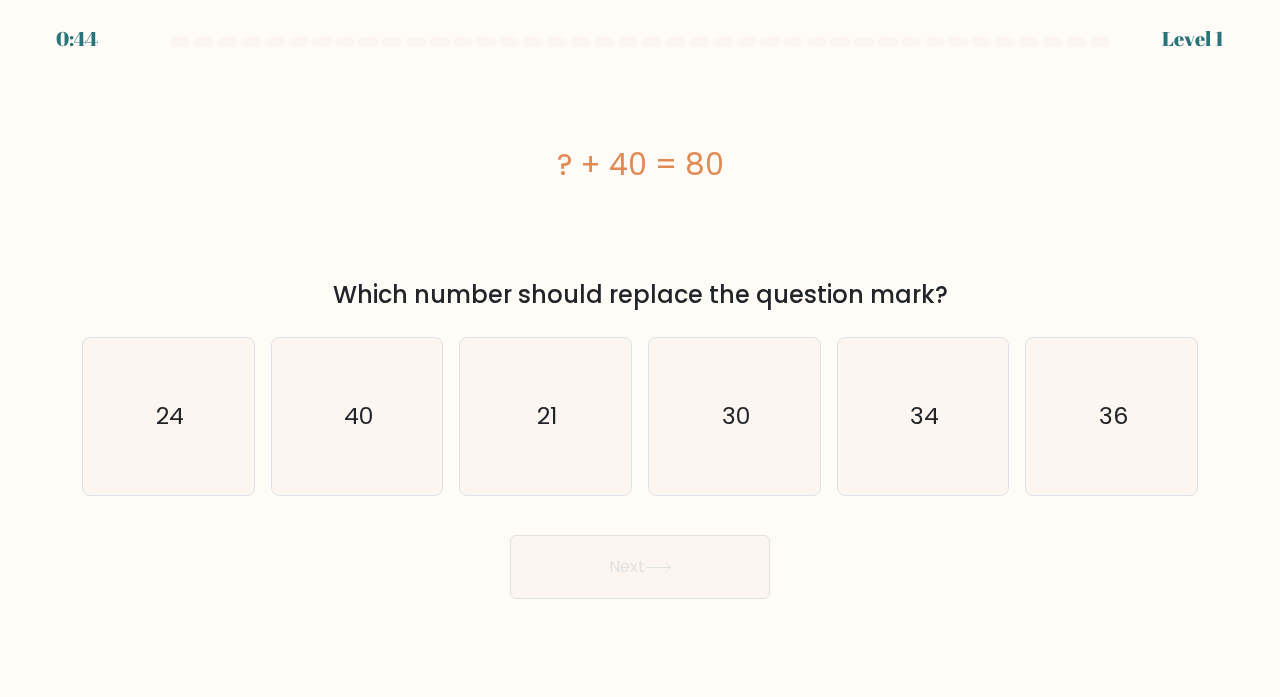 scroll, scrollTop: 0, scrollLeft: 0, axis: both 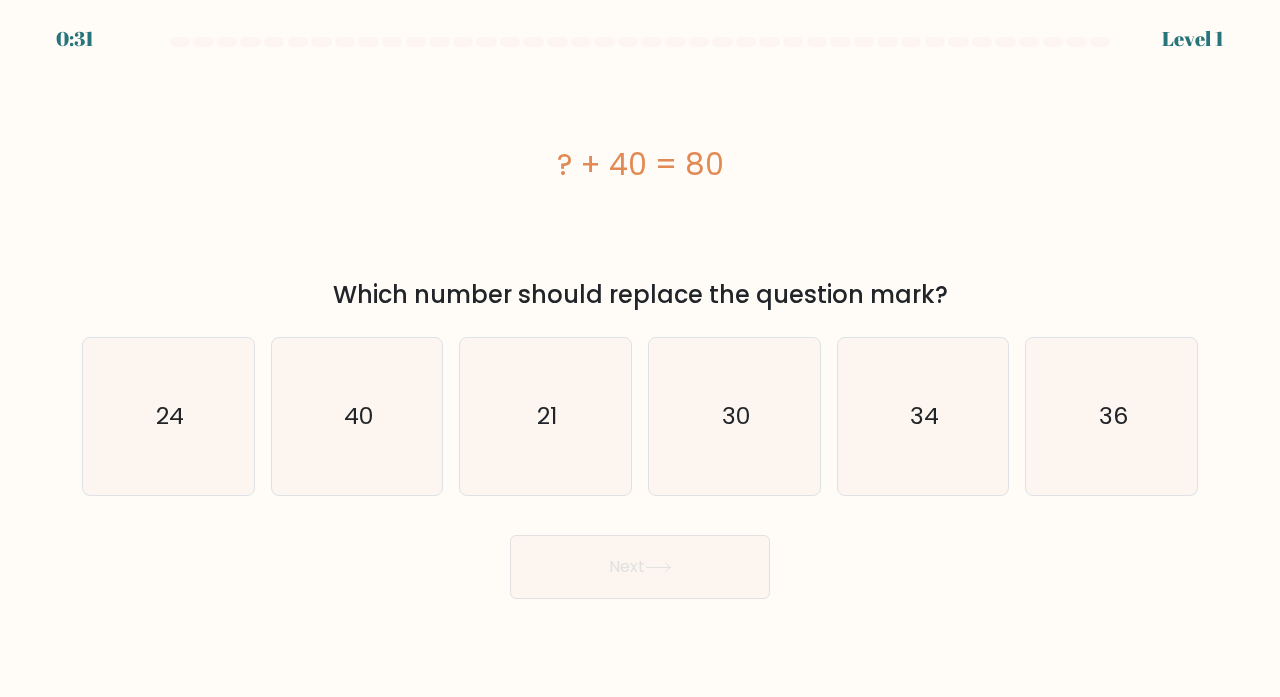 click on "40" 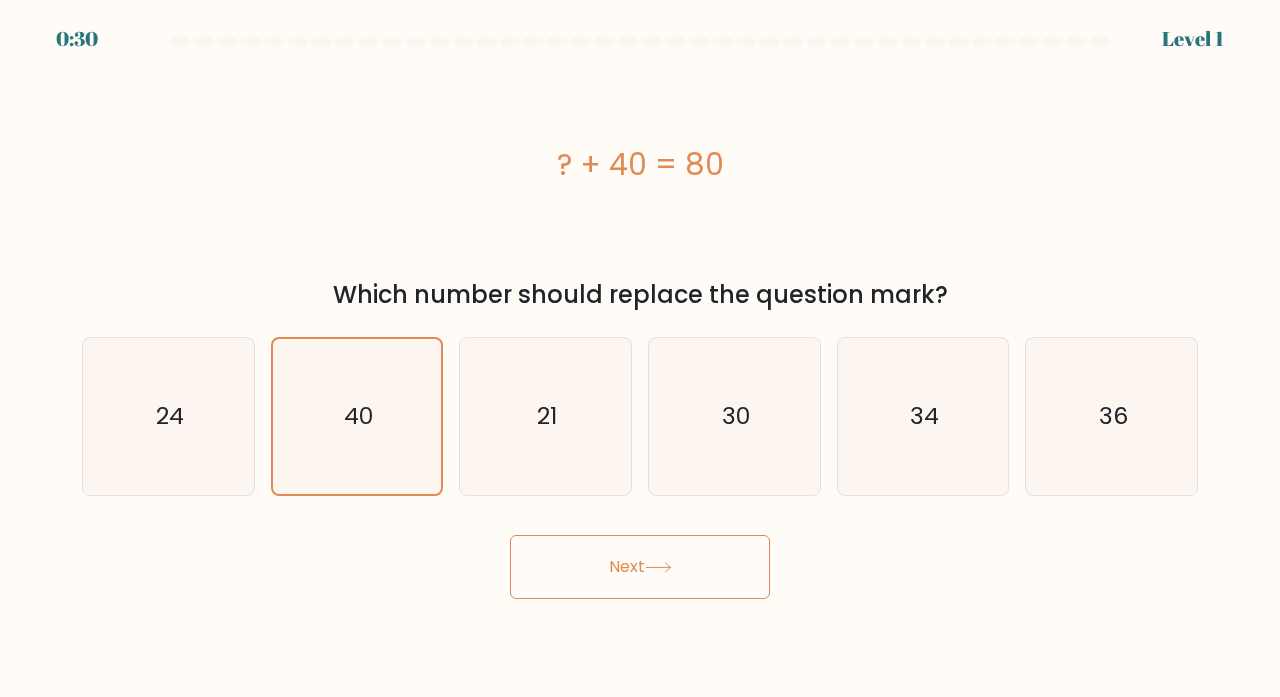 click on "Next" at bounding box center (640, 567) 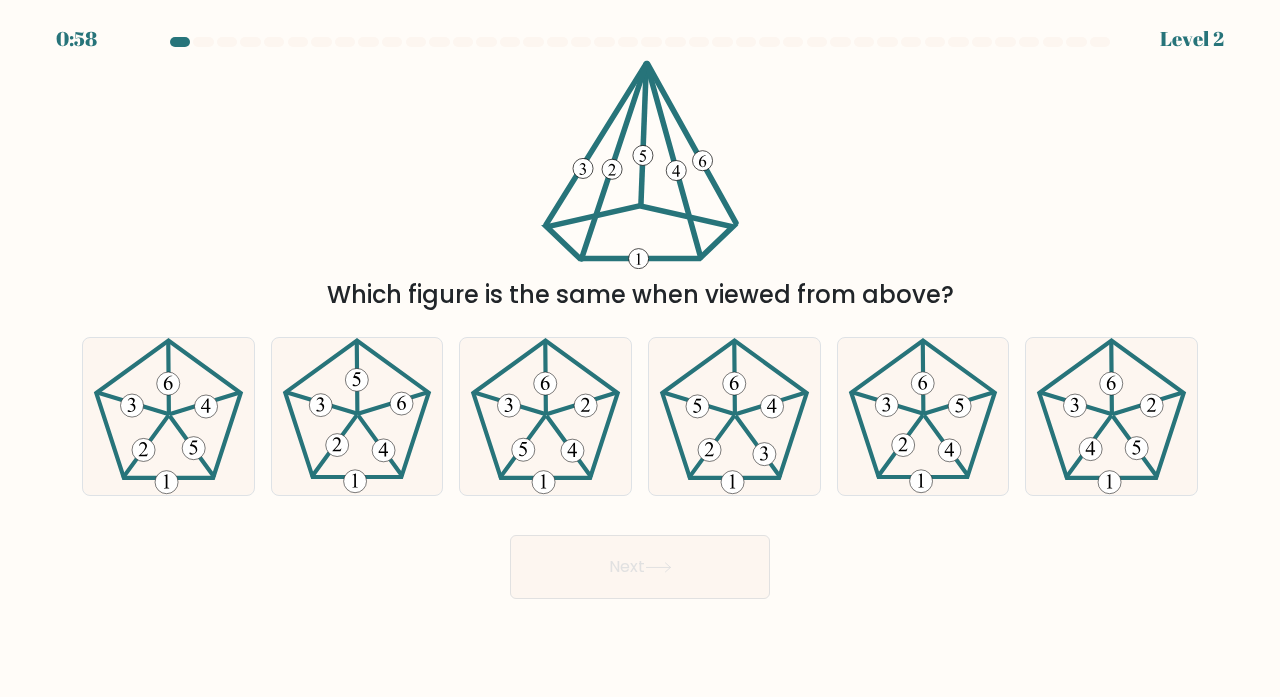 click 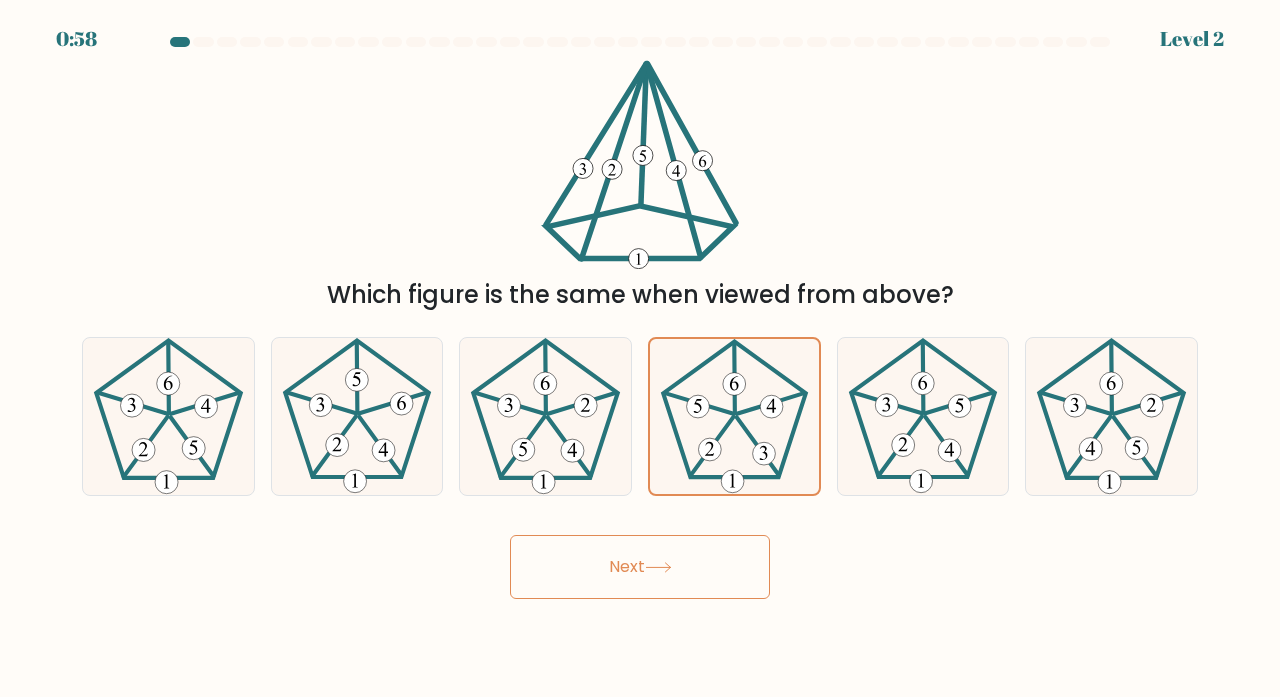 click on "Next" at bounding box center [640, 567] 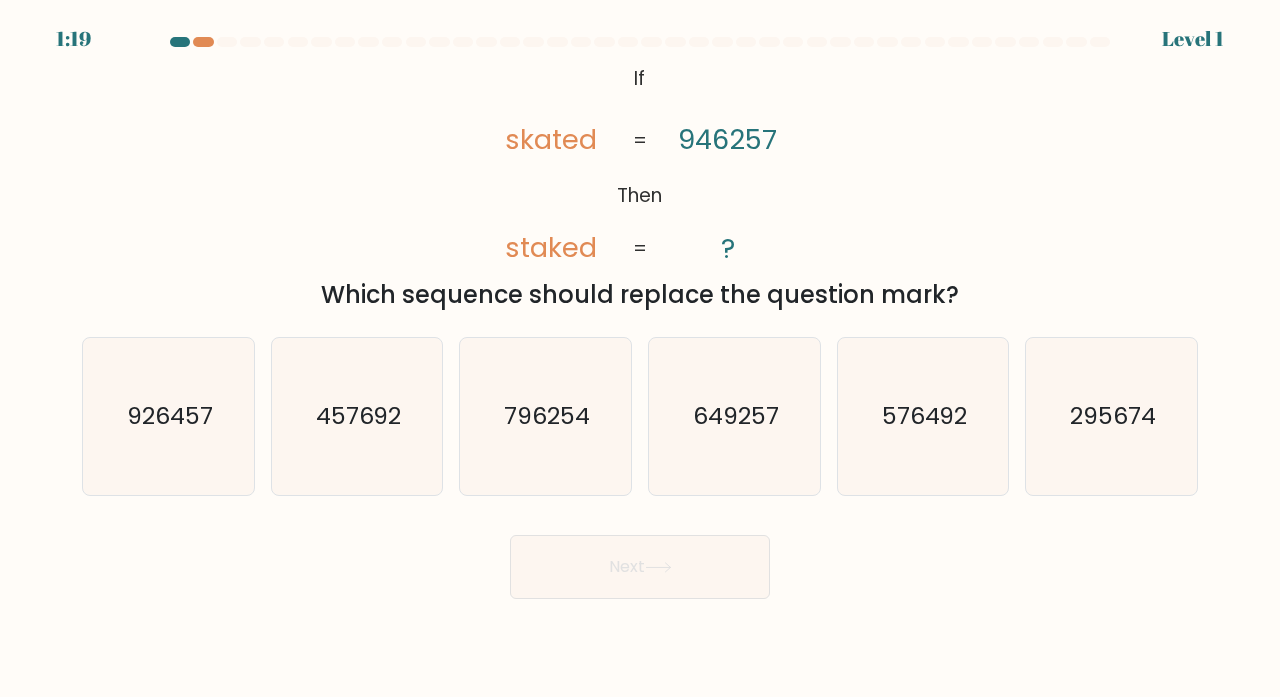 click on "If ?" at bounding box center (640, 318) 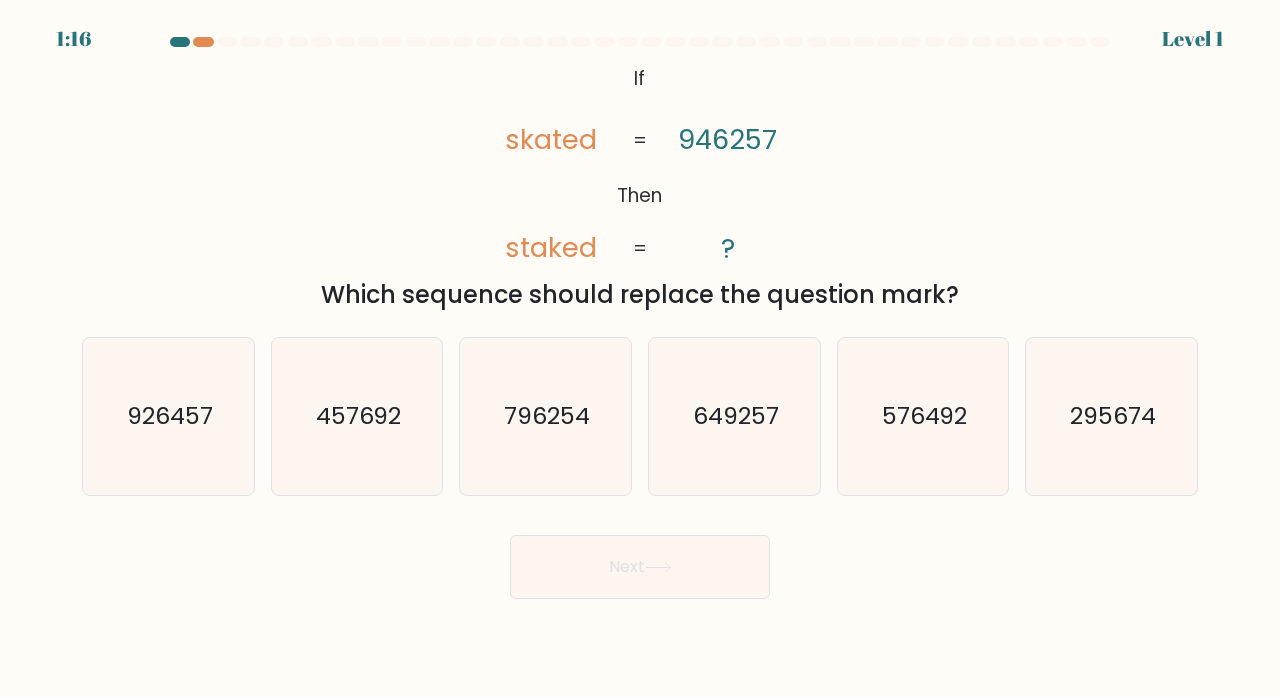 click on "796254" 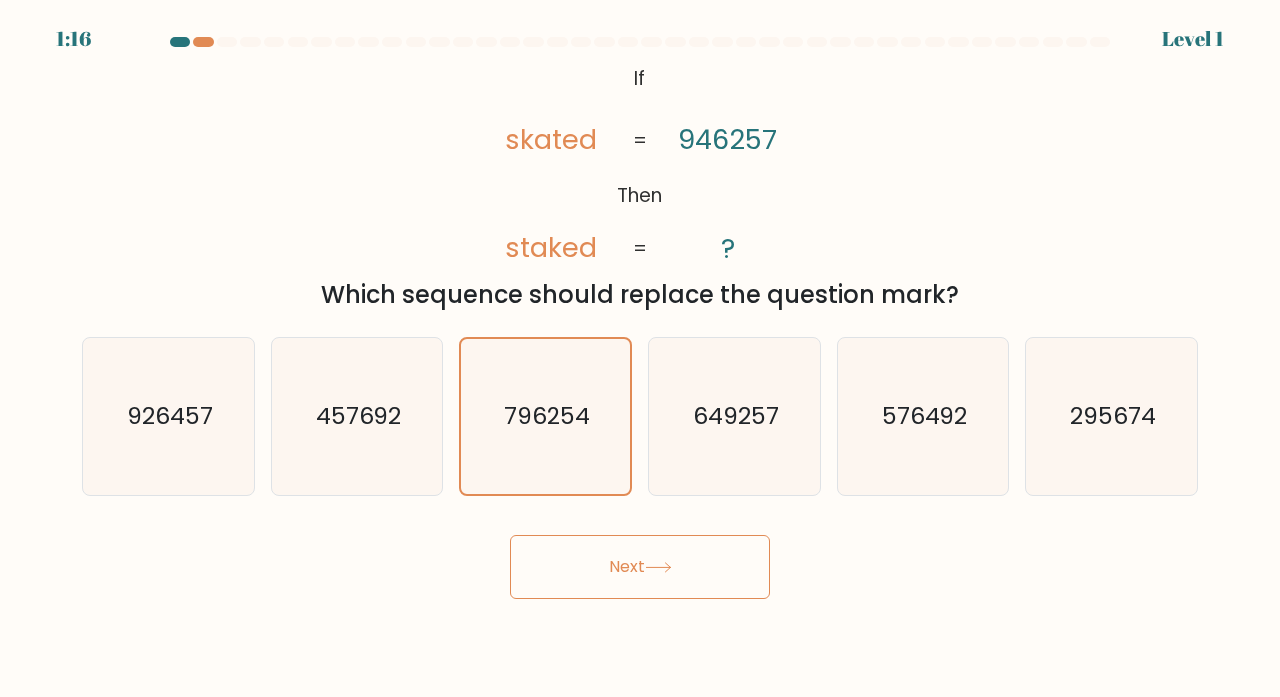 click on "Next" at bounding box center [640, 567] 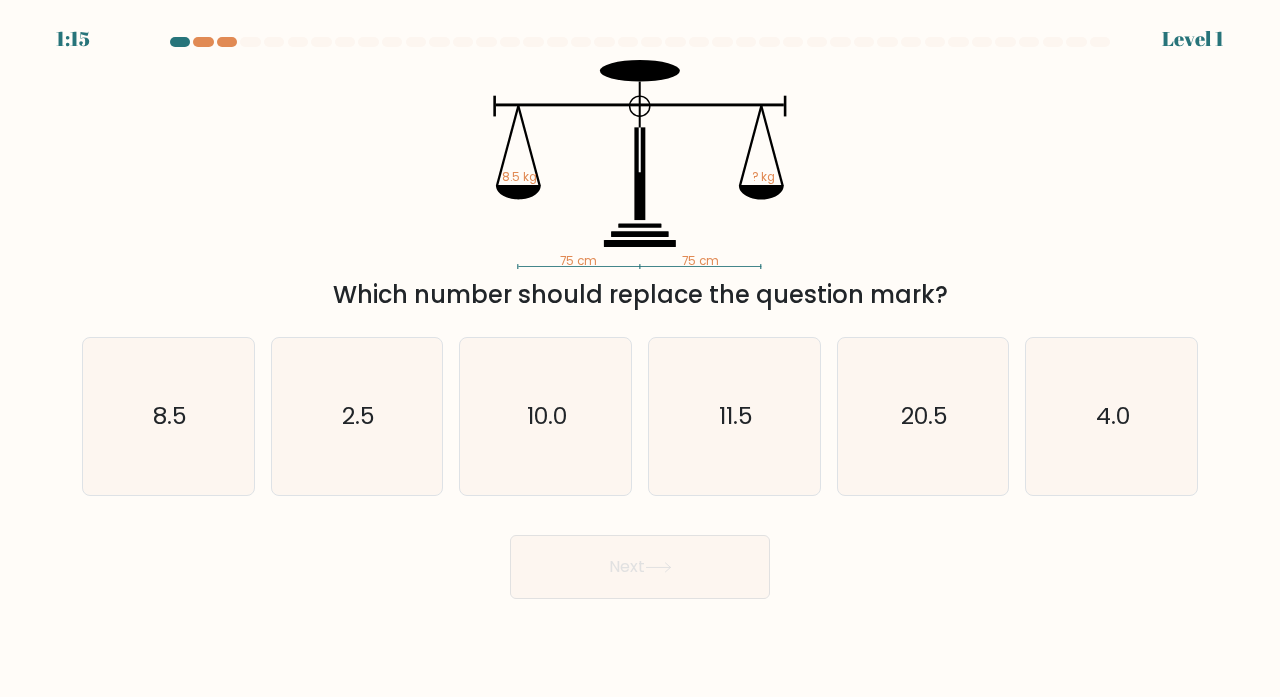 click on "Next" at bounding box center [640, 567] 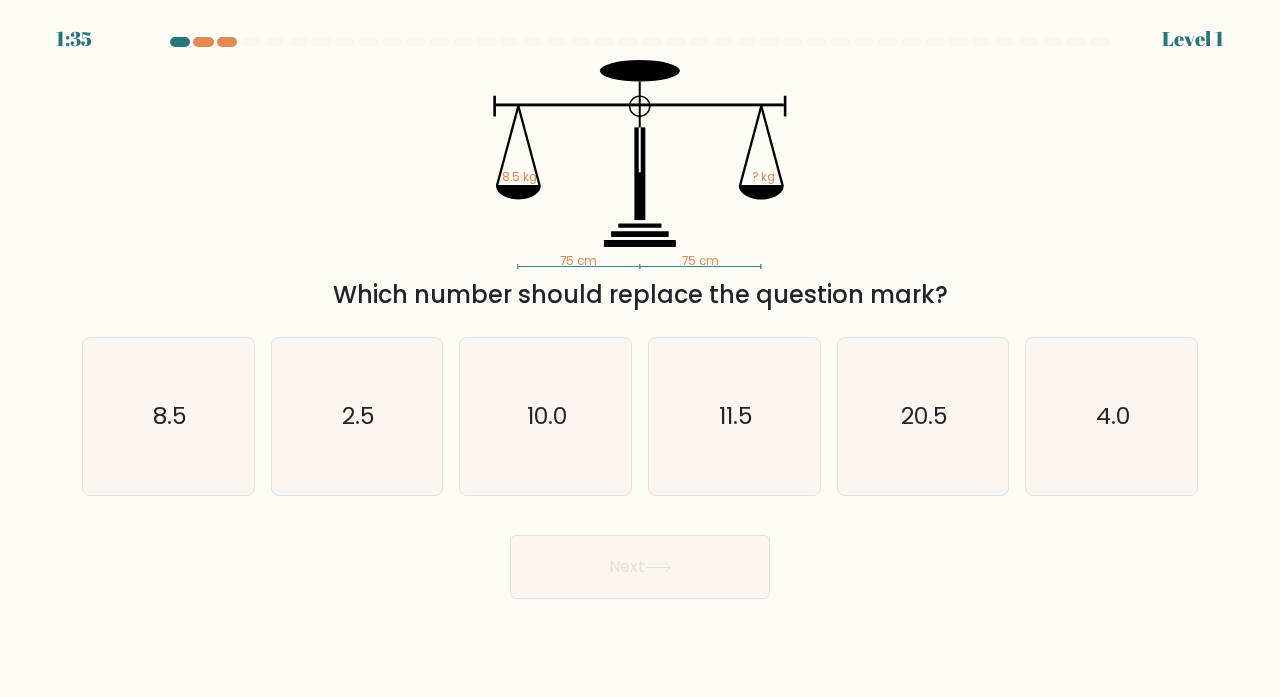 click on "10.0" 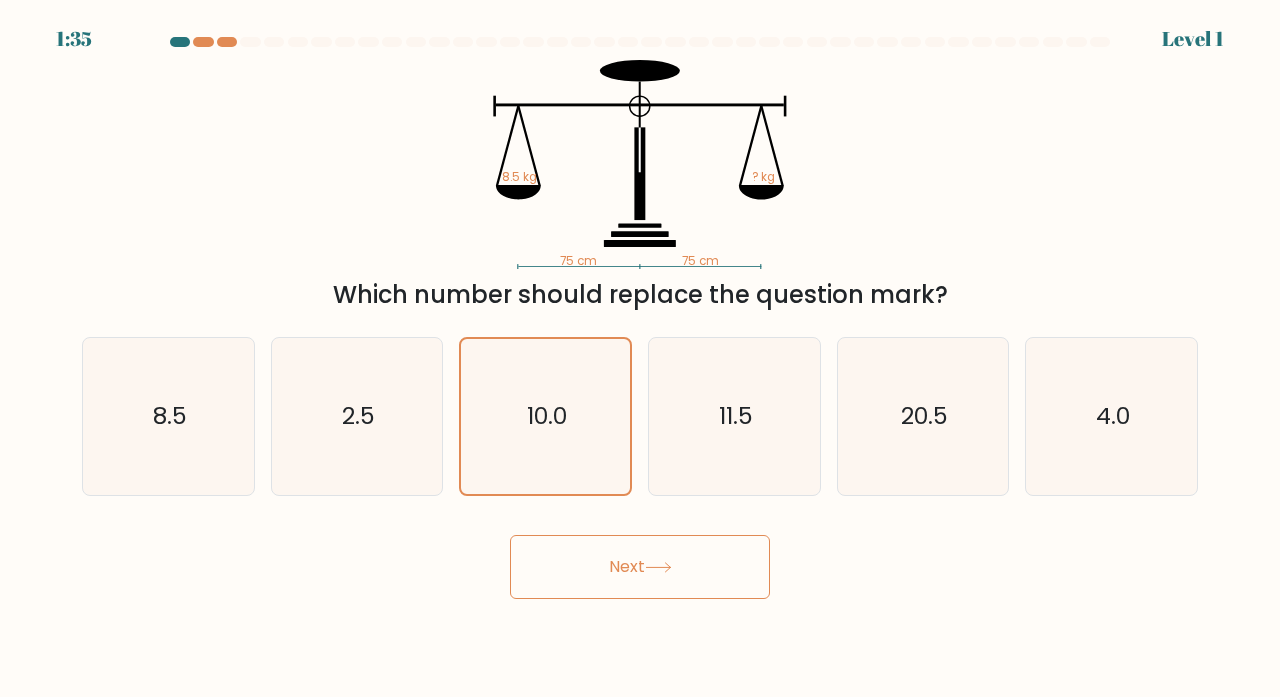 click 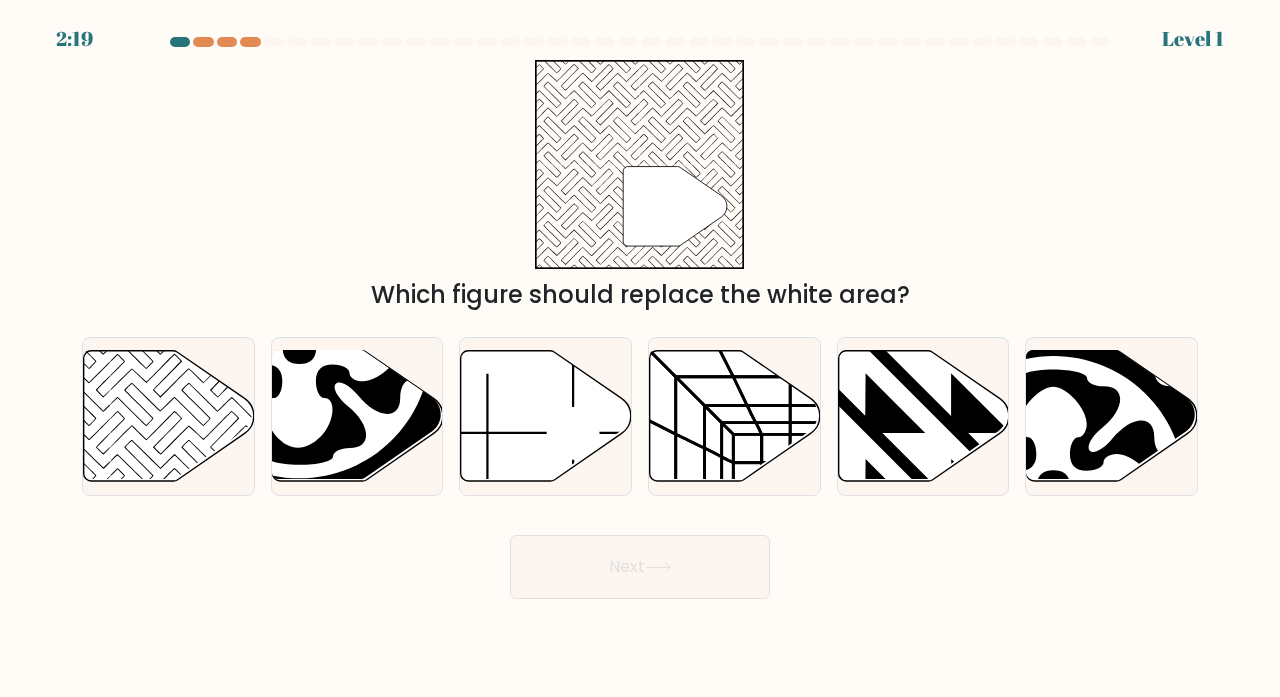 click on "Next" at bounding box center [640, 567] 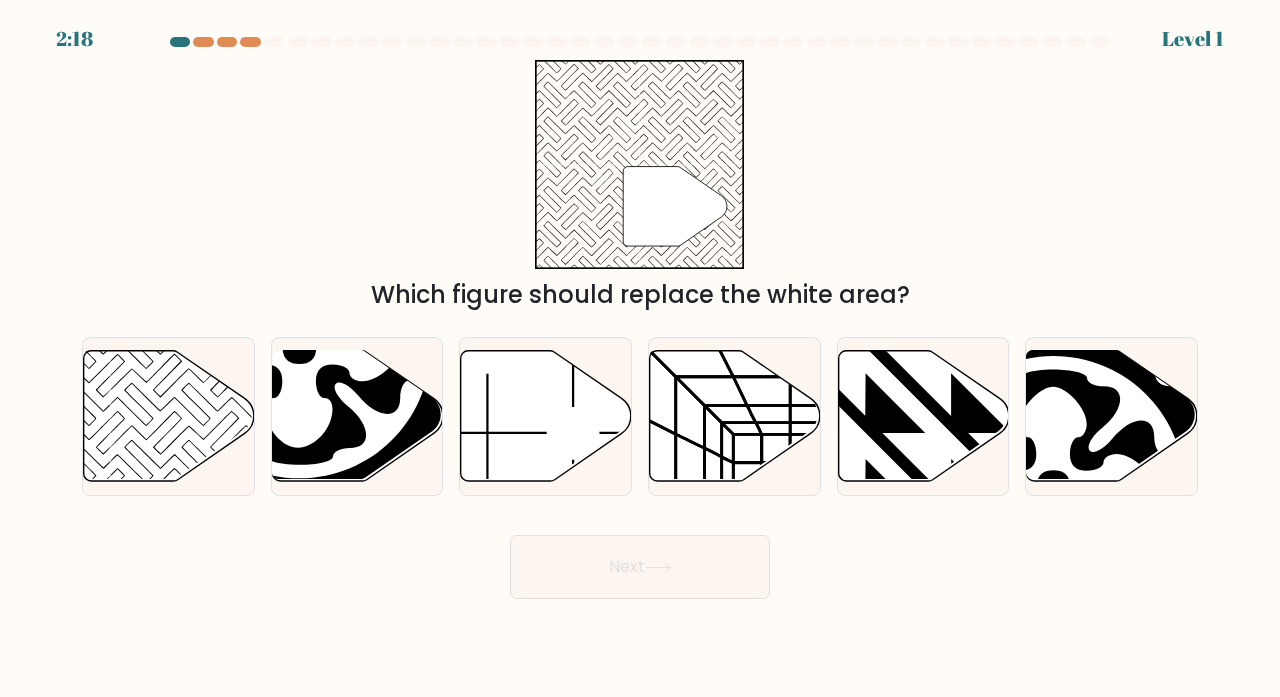click 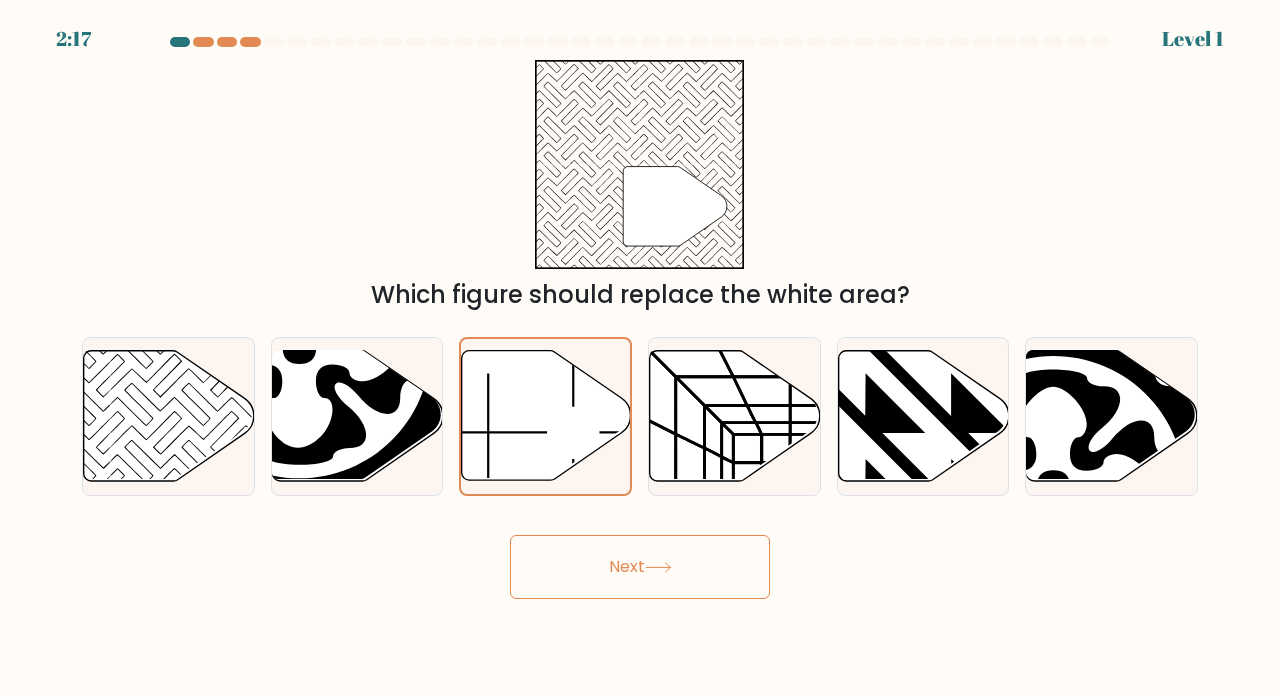 click on "Next" at bounding box center (640, 567) 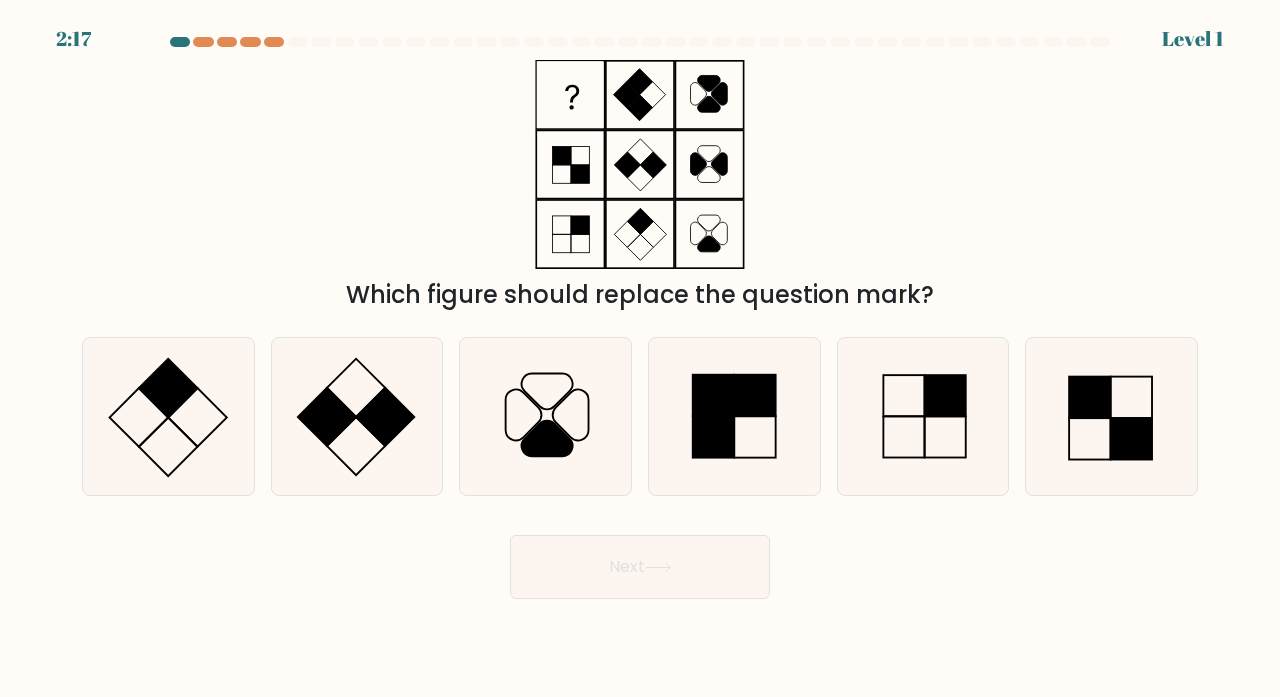 click on "Next" at bounding box center [640, 567] 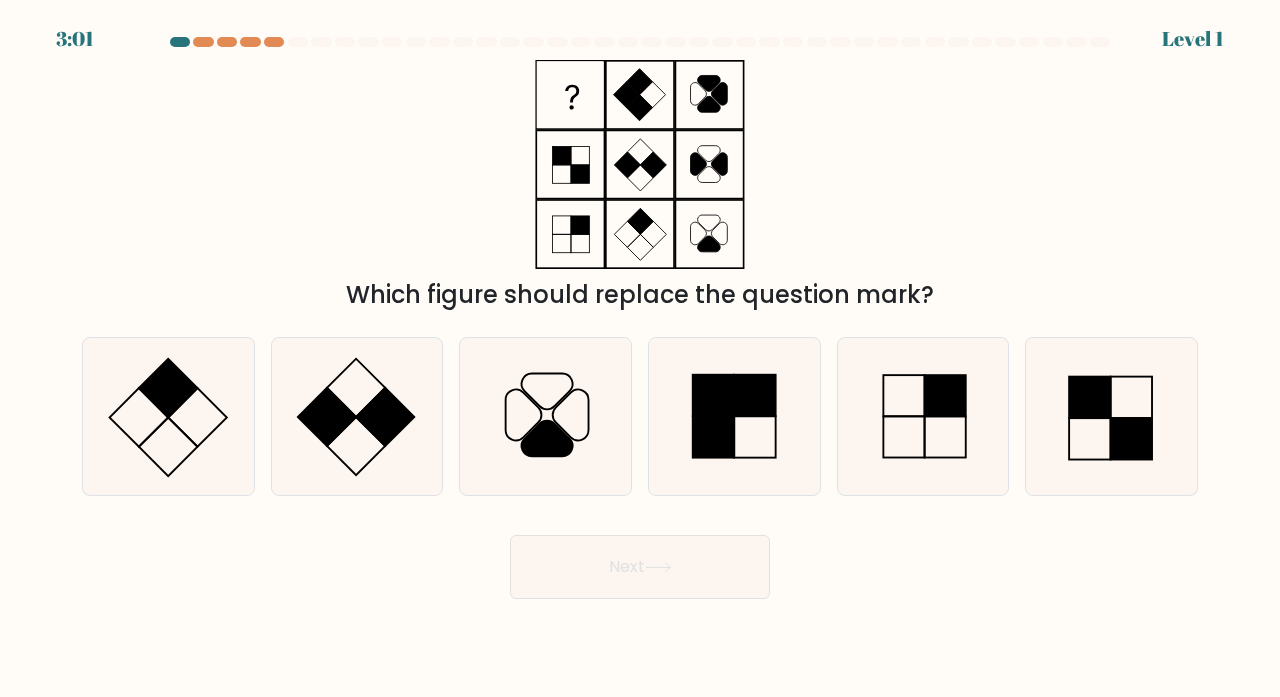 click 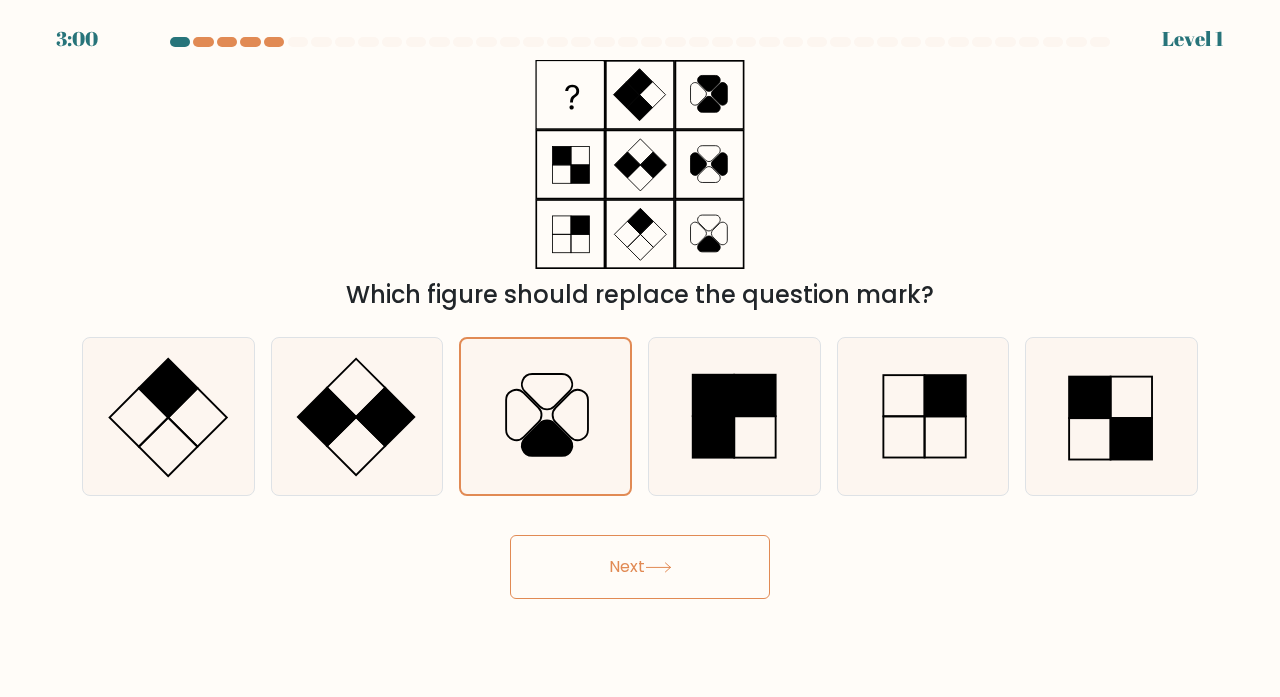 click on "Next" at bounding box center [640, 567] 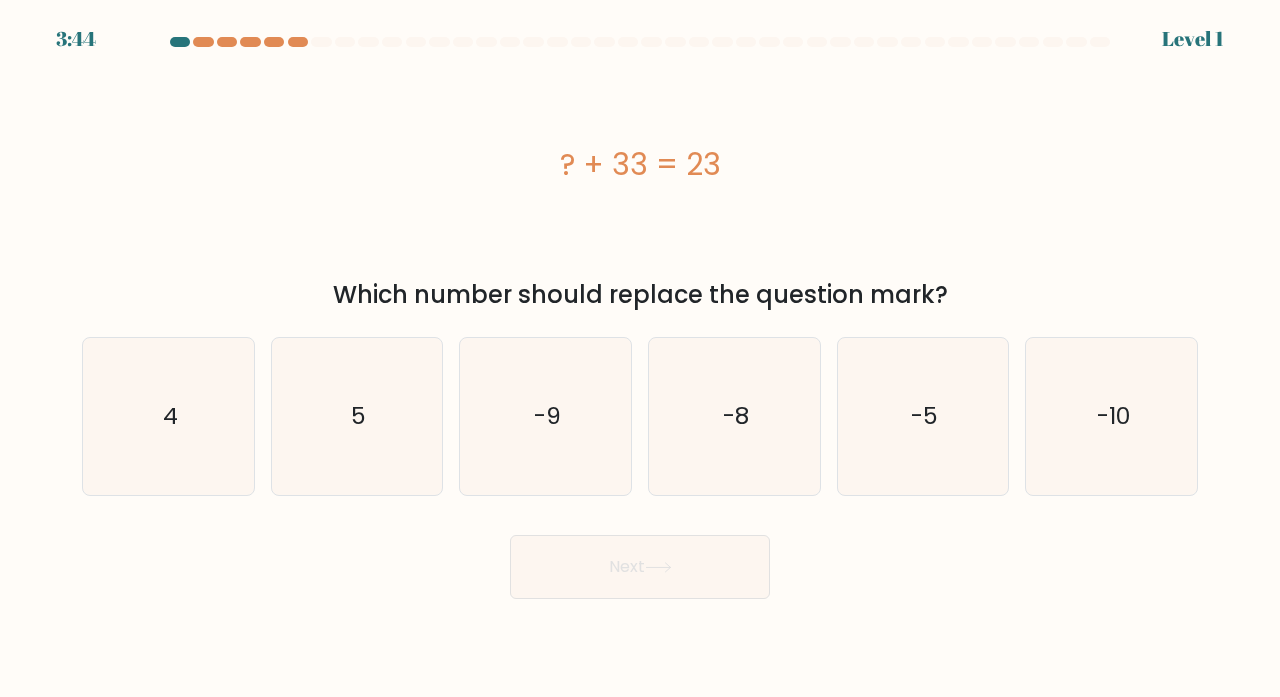 click on "-9" 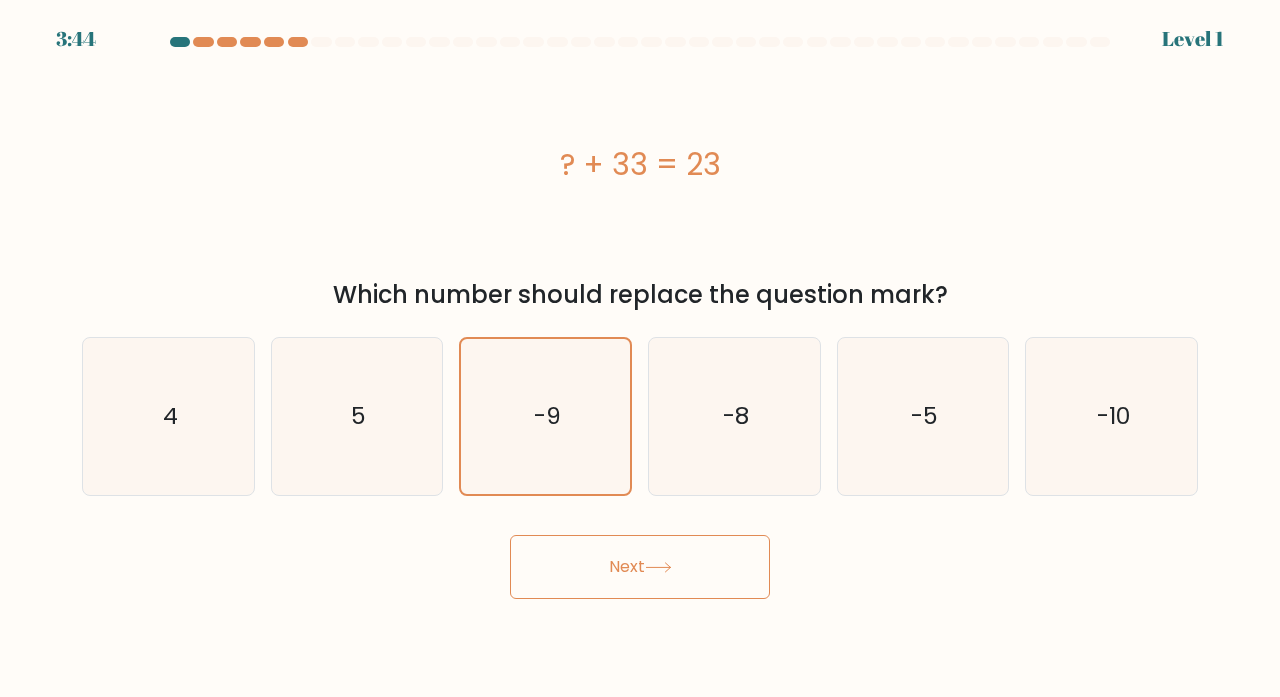 click on "Next" at bounding box center (640, 567) 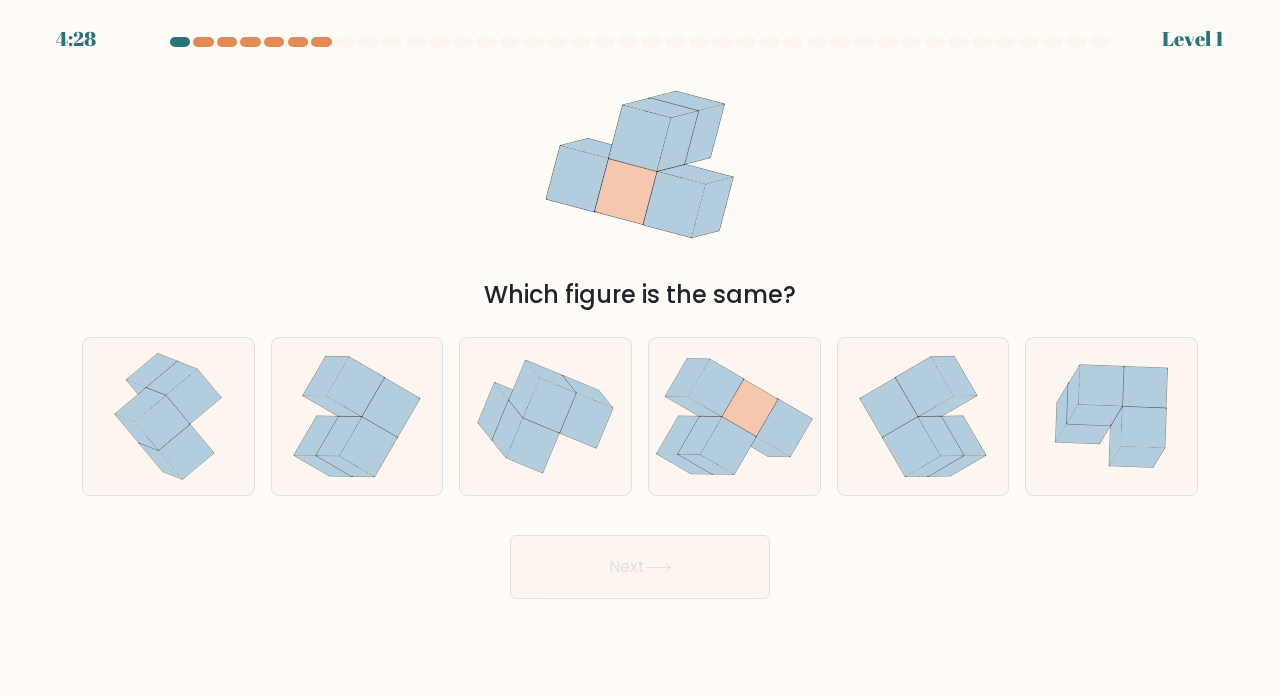 click 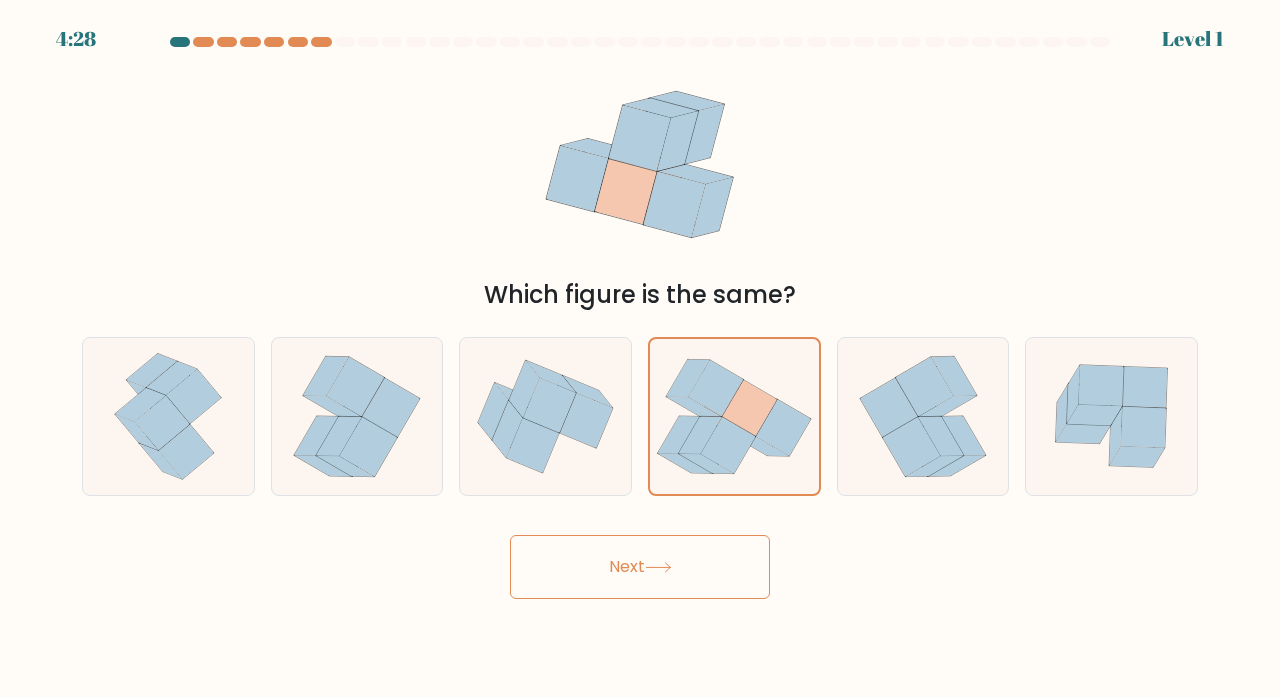 click on "Next" at bounding box center (640, 567) 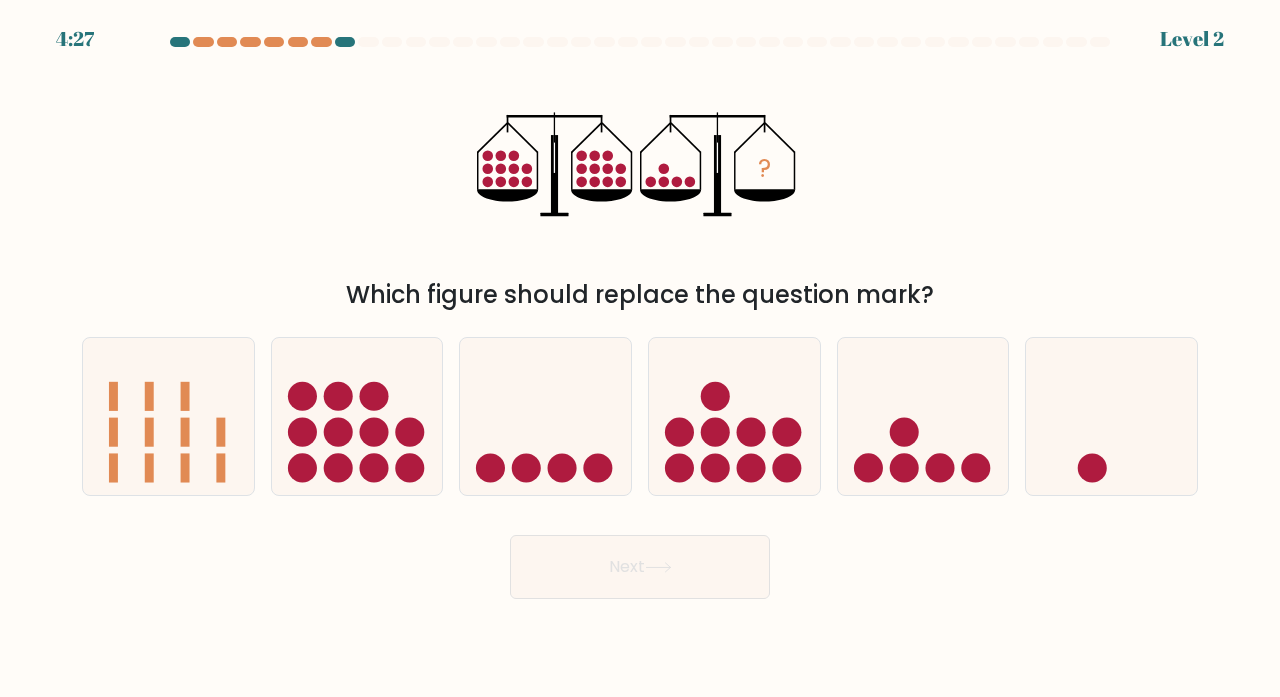 click 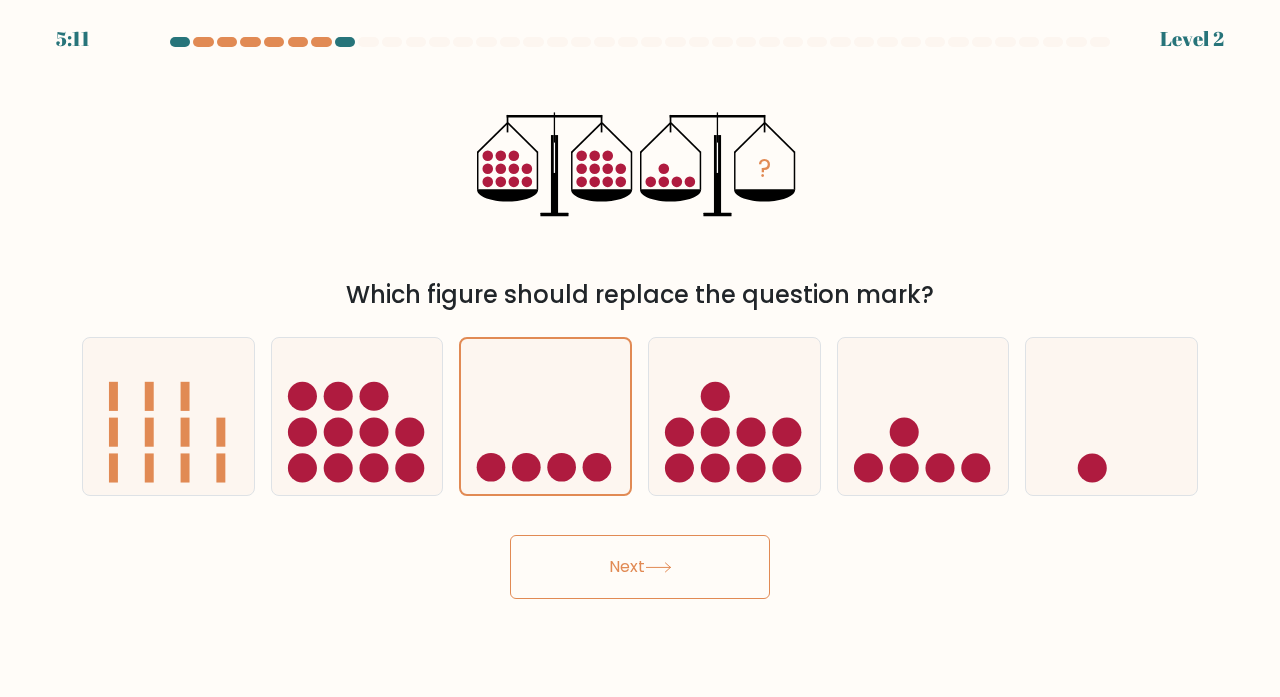 click on "Next" at bounding box center [640, 567] 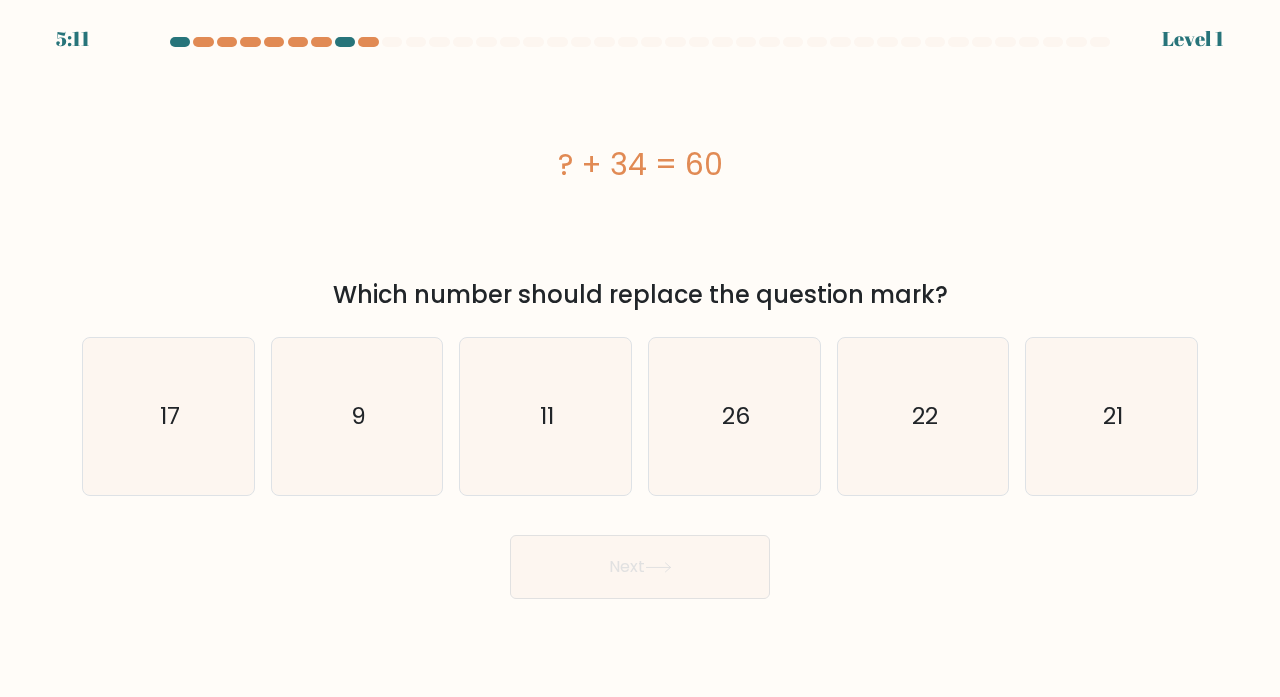 click on "26" 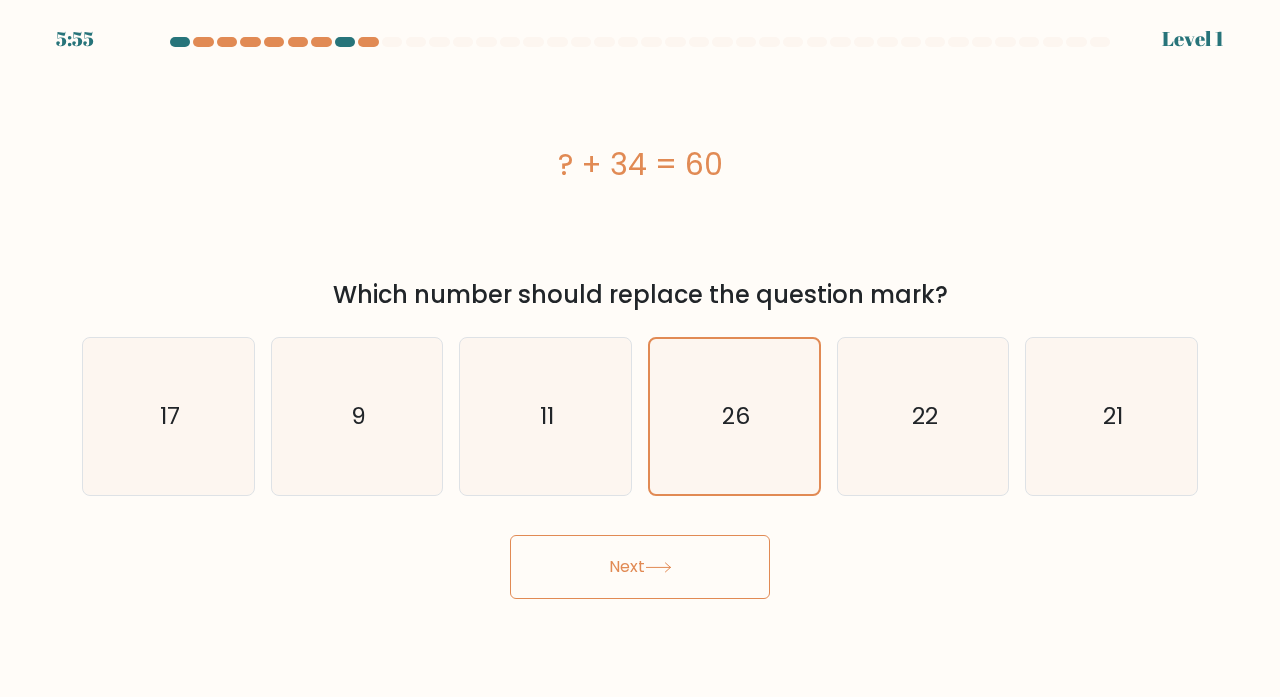 click on "Next" at bounding box center [640, 559] 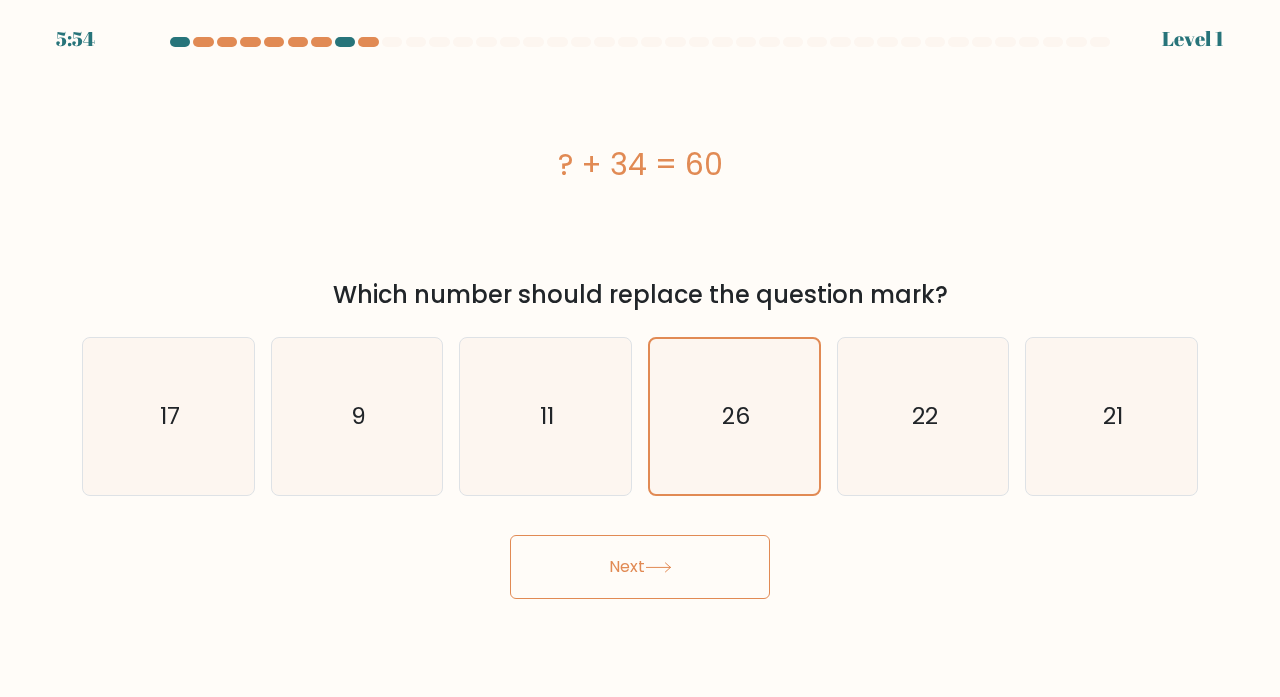 click on "Next" at bounding box center [640, 567] 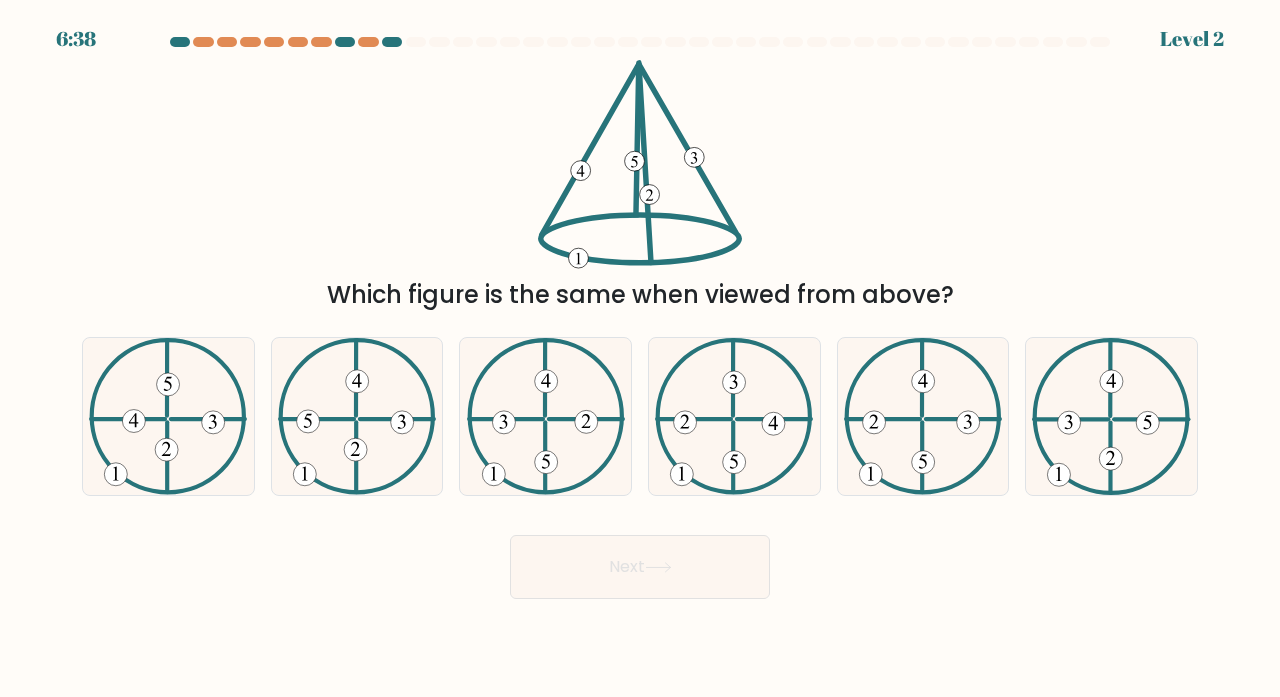 click 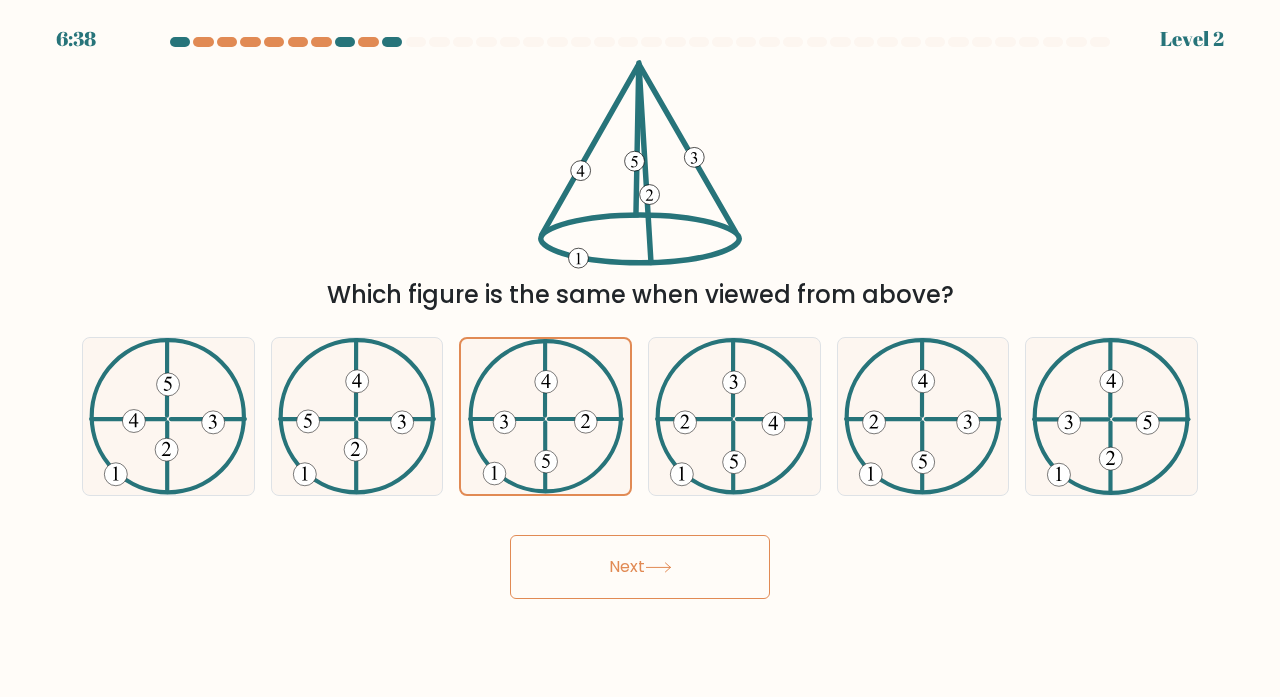 click on "Next" at bounding box center [640, 567] 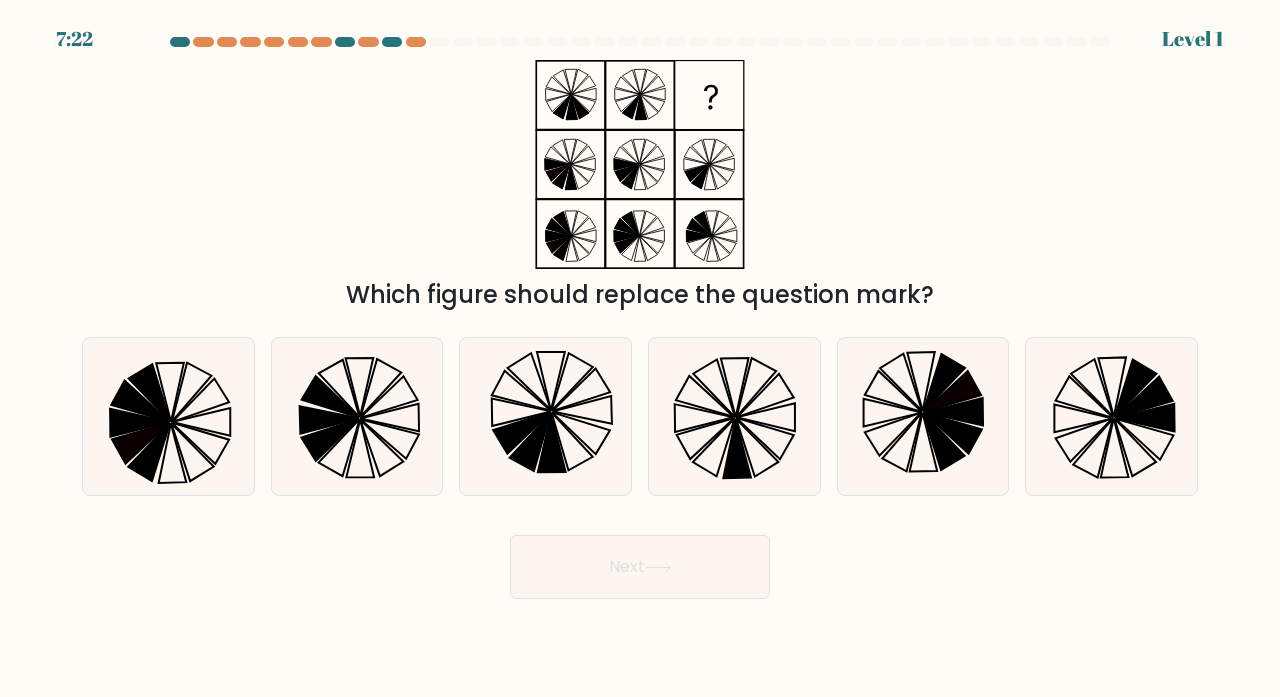 click 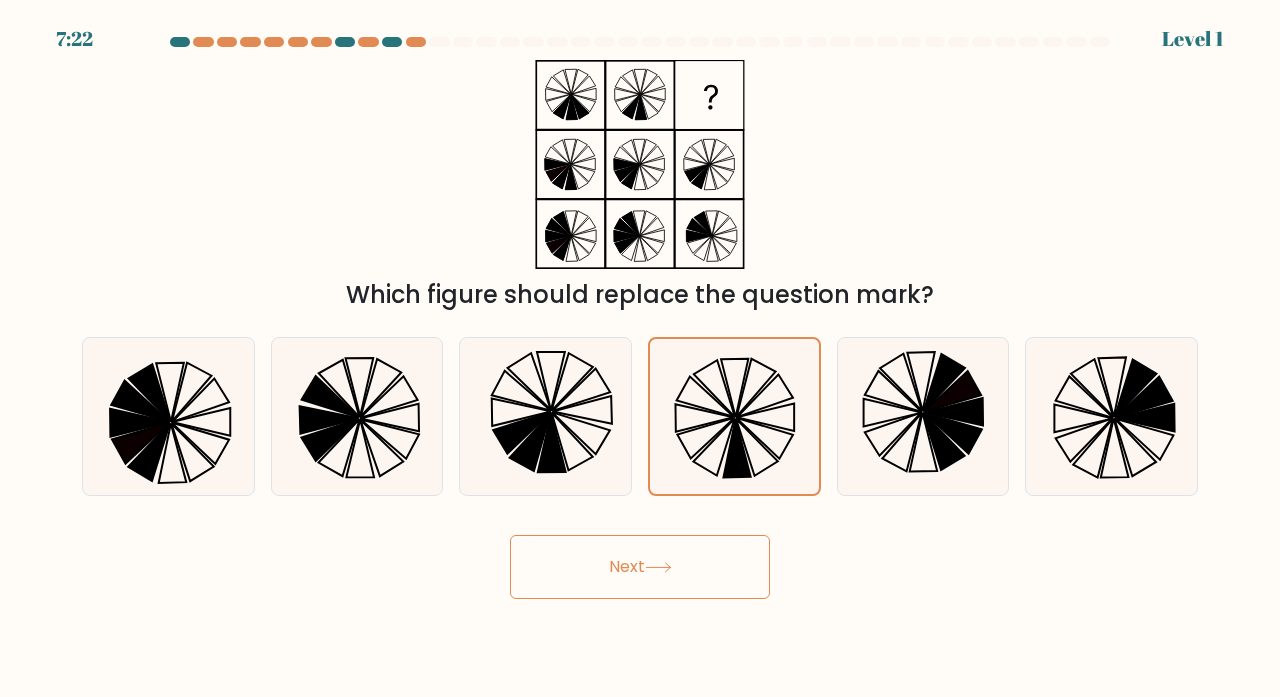 click on "Next" at bounding box center (640, 567) 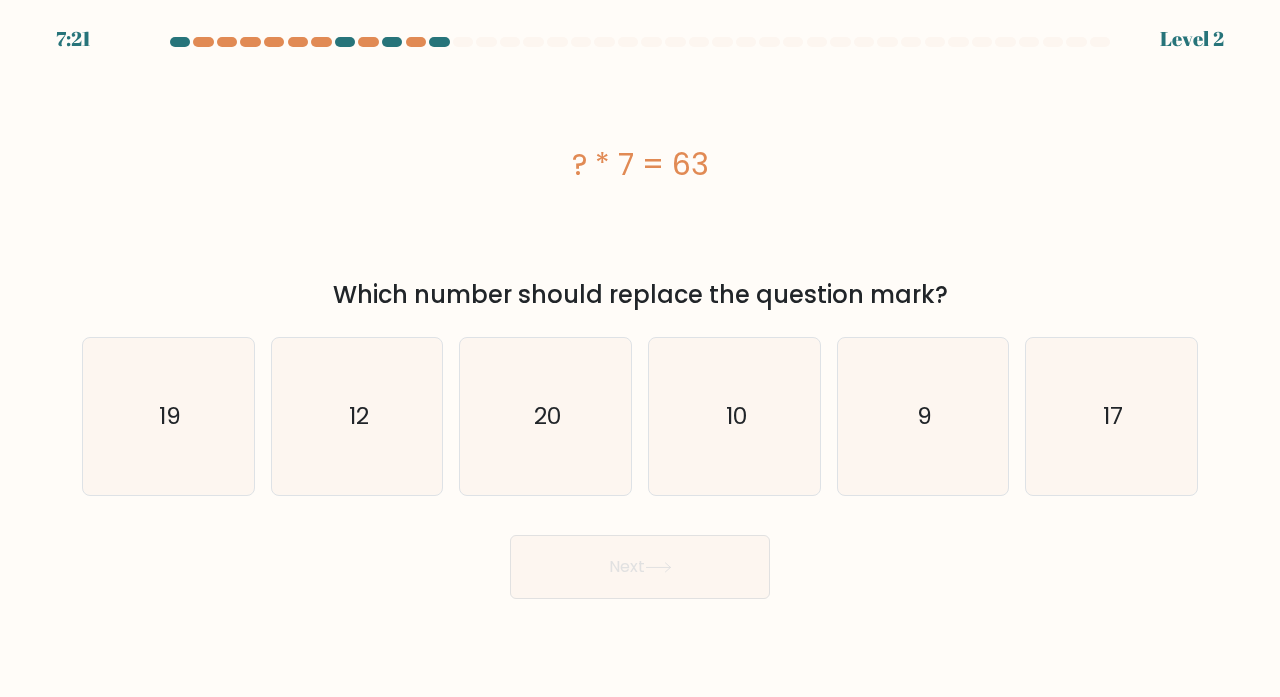 click on "20" 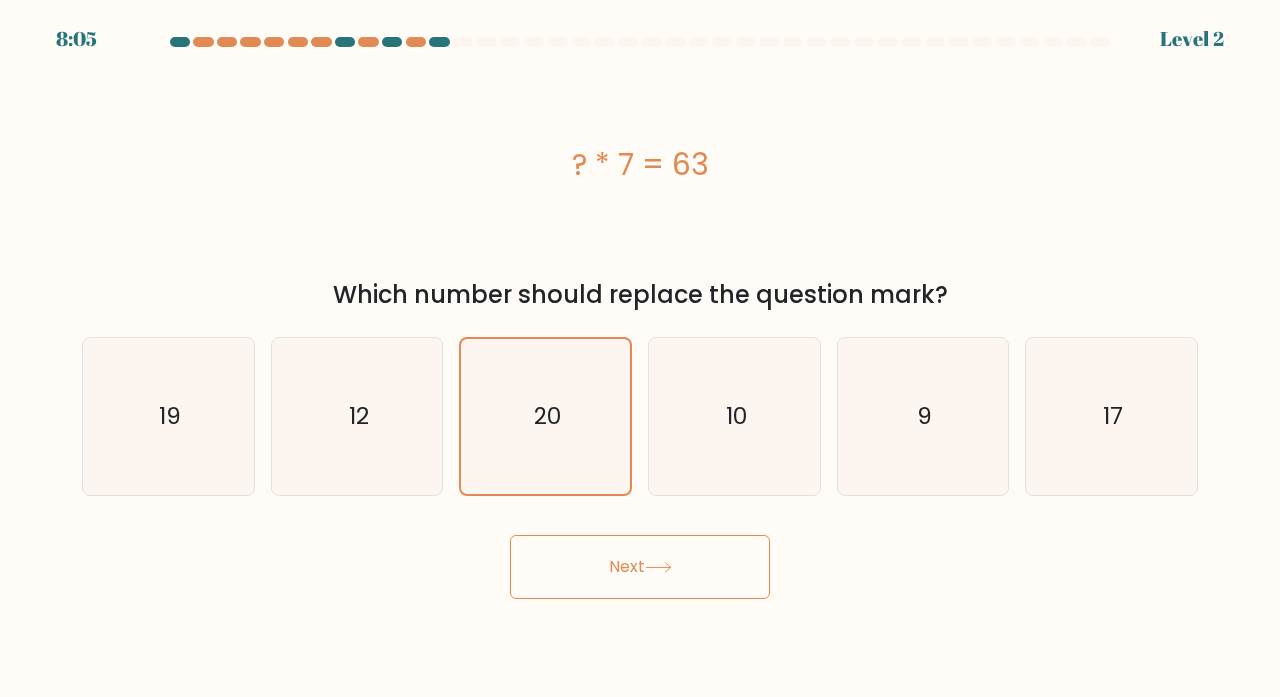 click on "Next" at bounding box center [640, 567] 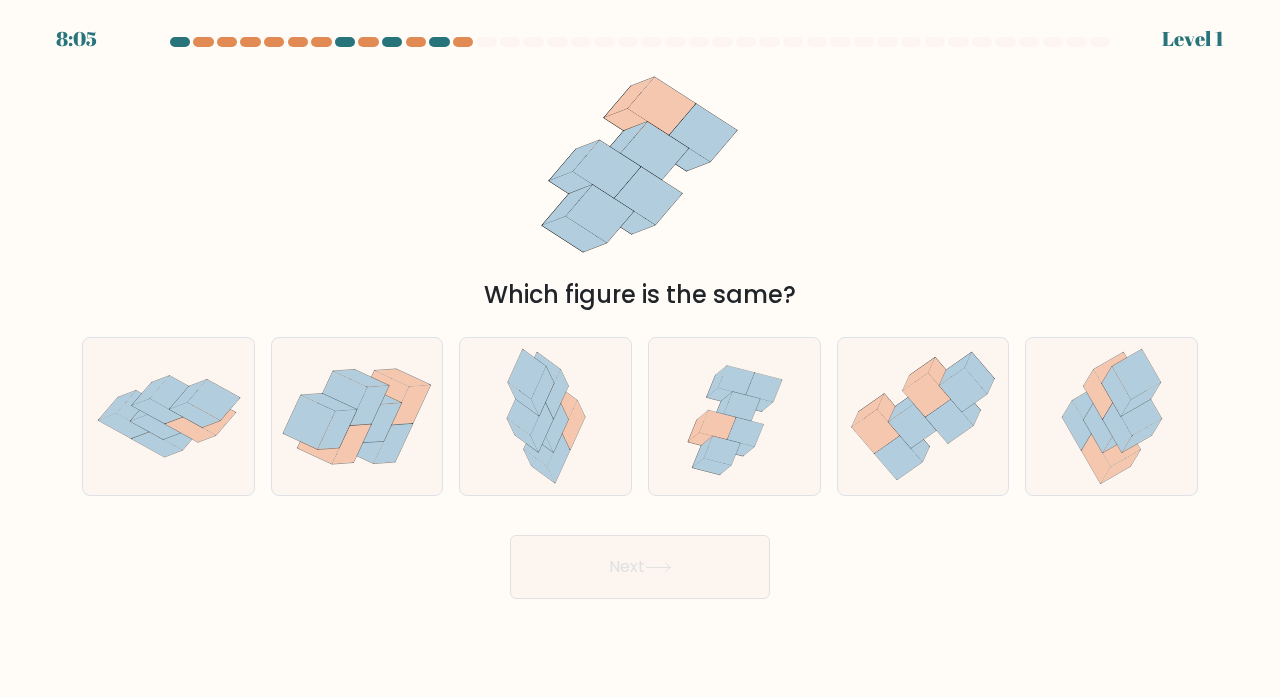 click 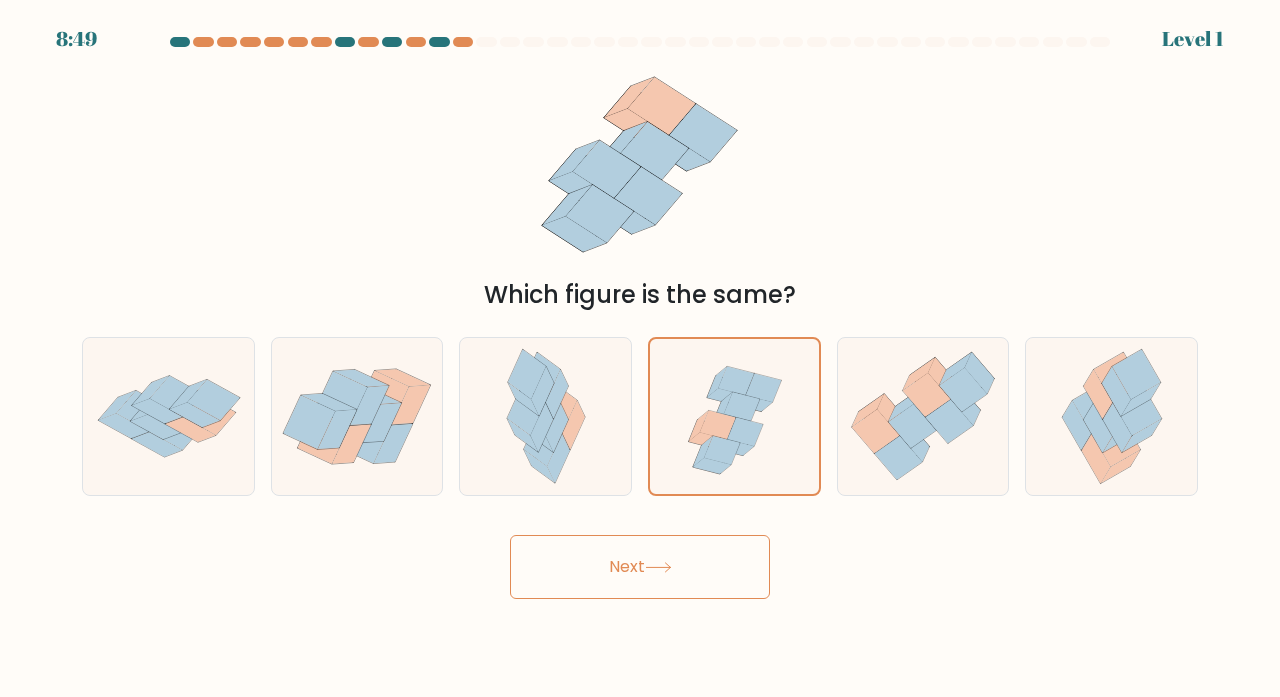 click on "Next" at bounding box center (640, 567) 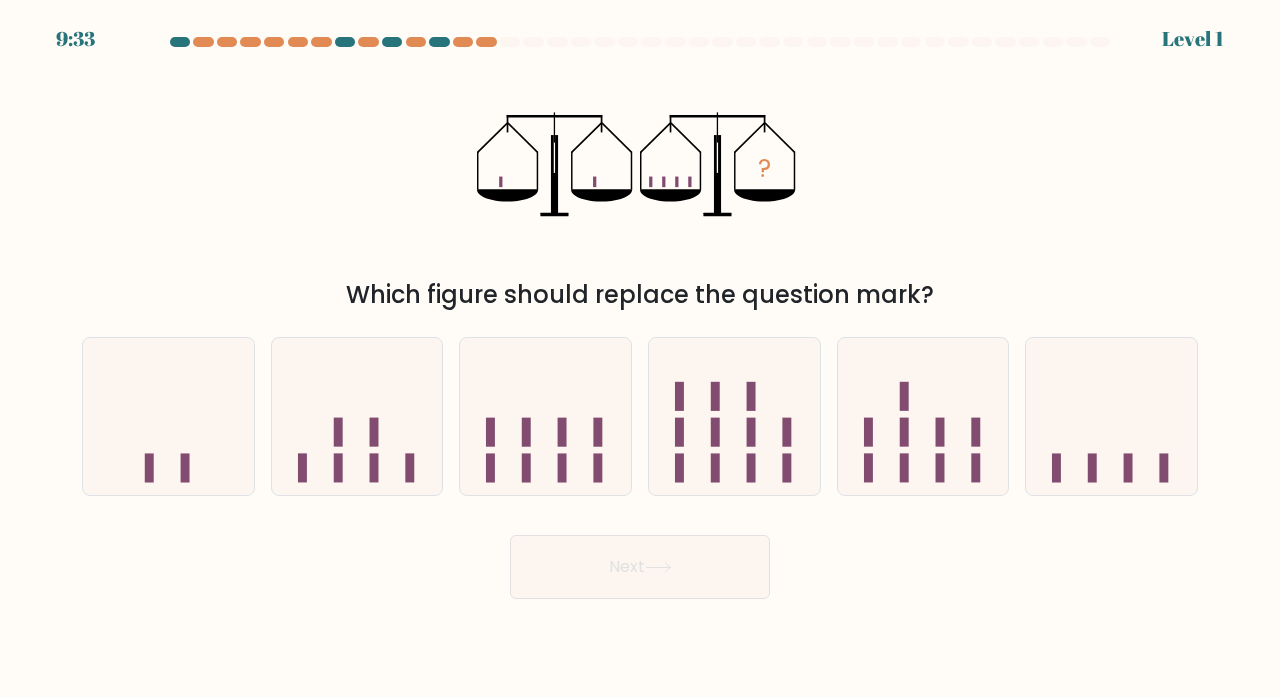 click 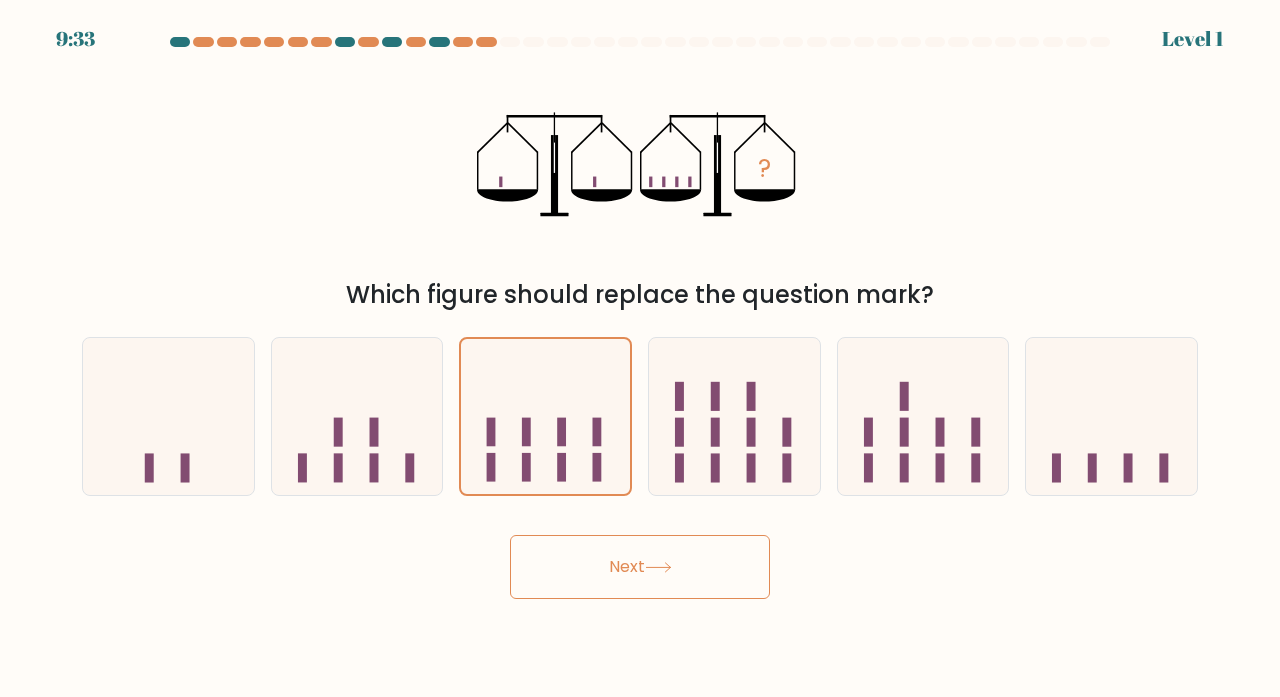 click on "Next" at bounding box center [640, 567] 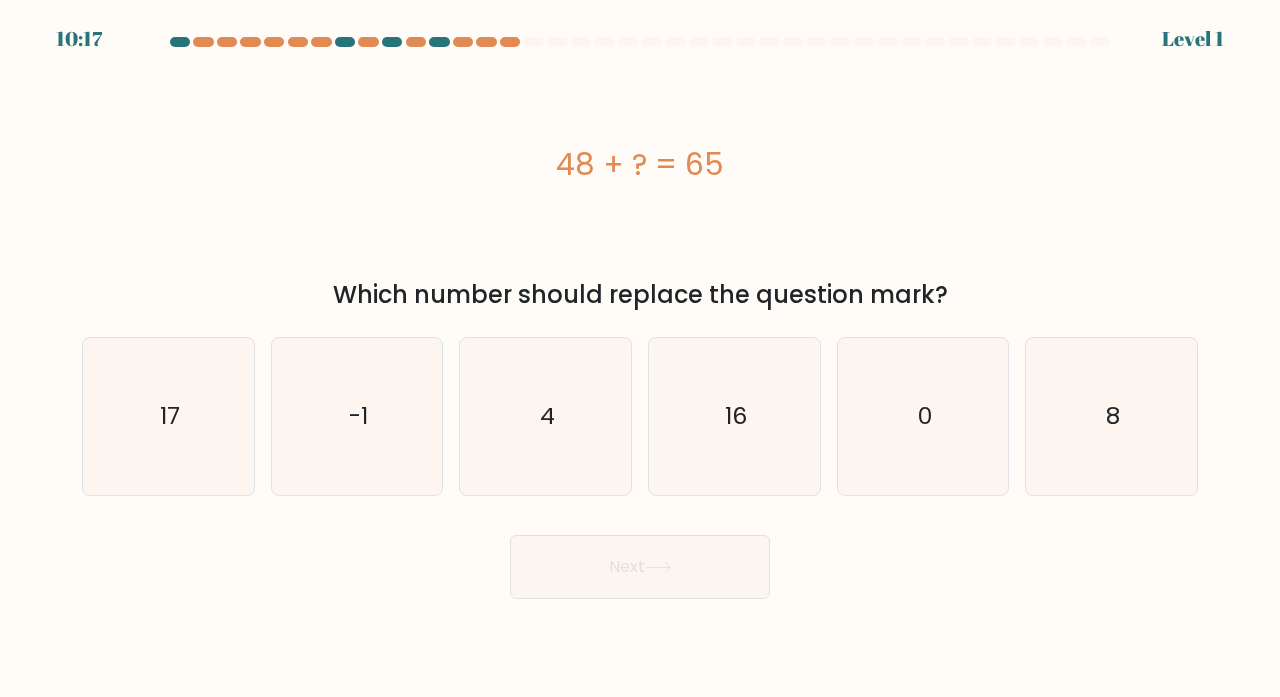click on "16" 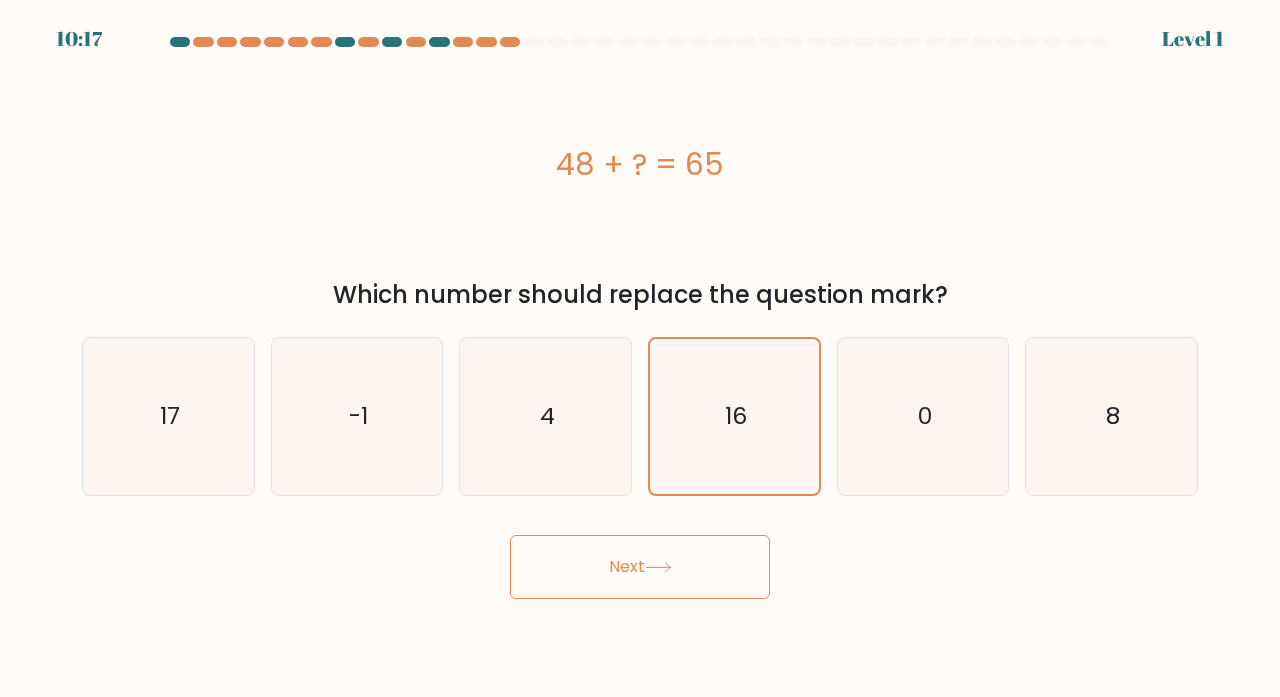 click on "Next" at bounding box center (640, 567) 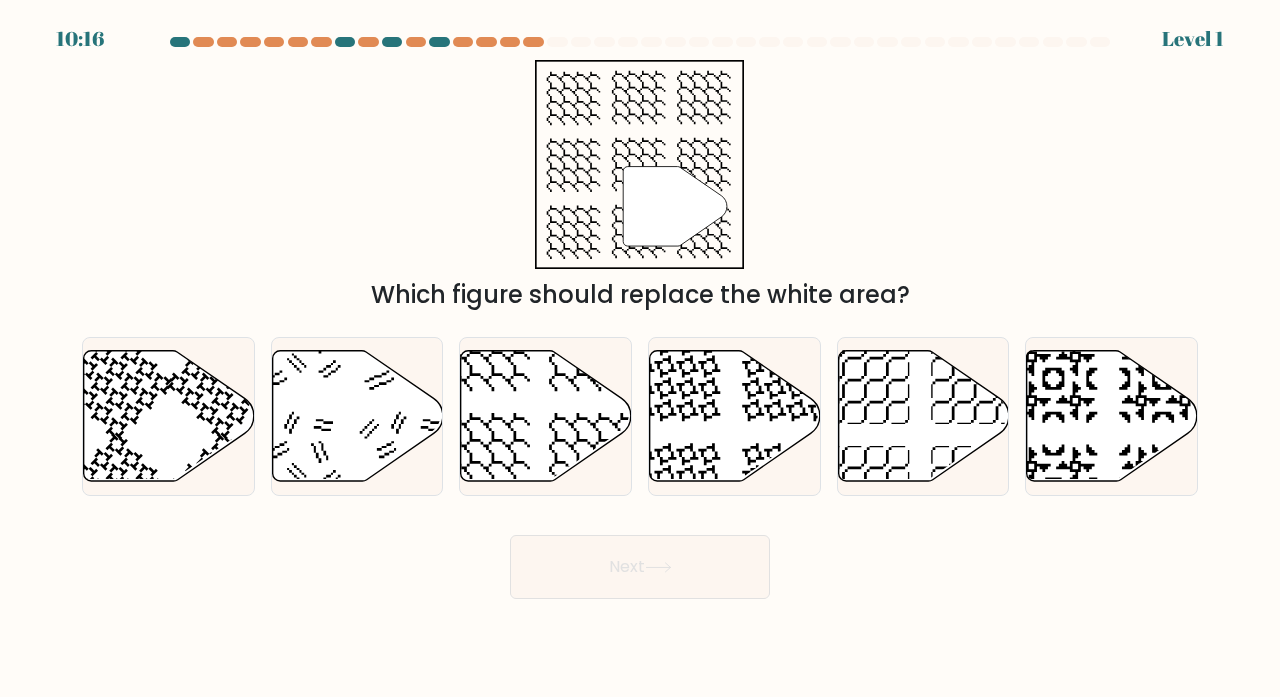 click 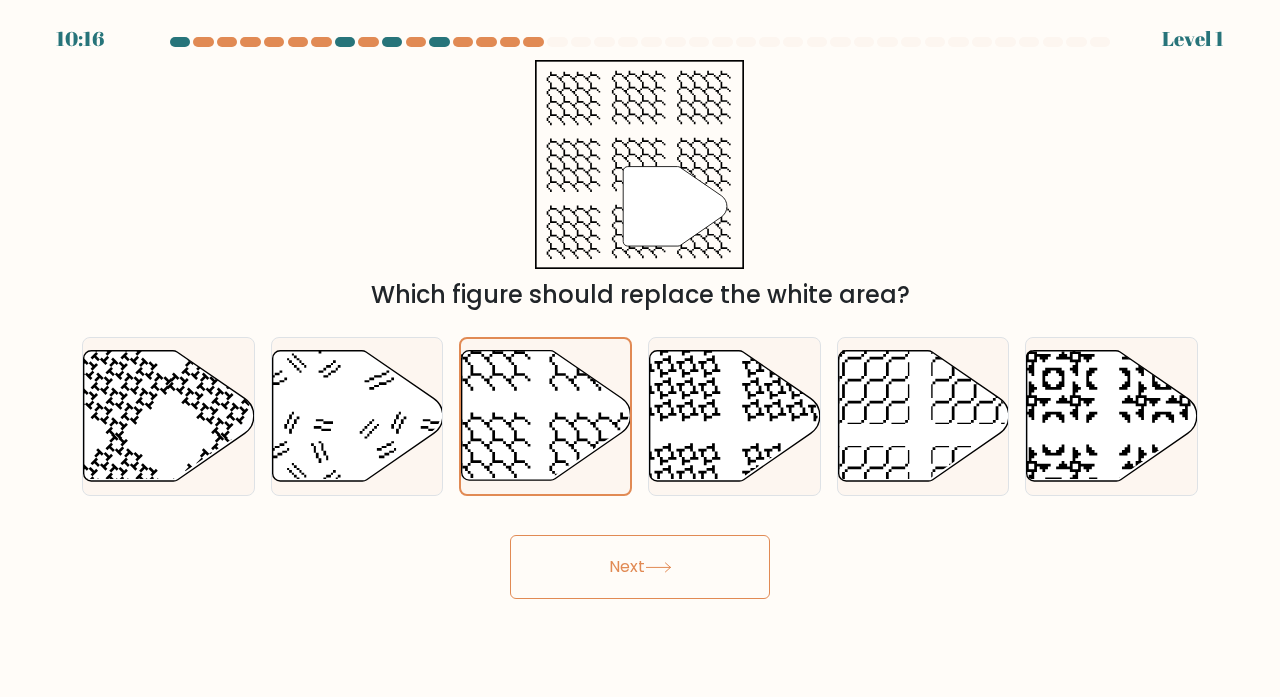 click 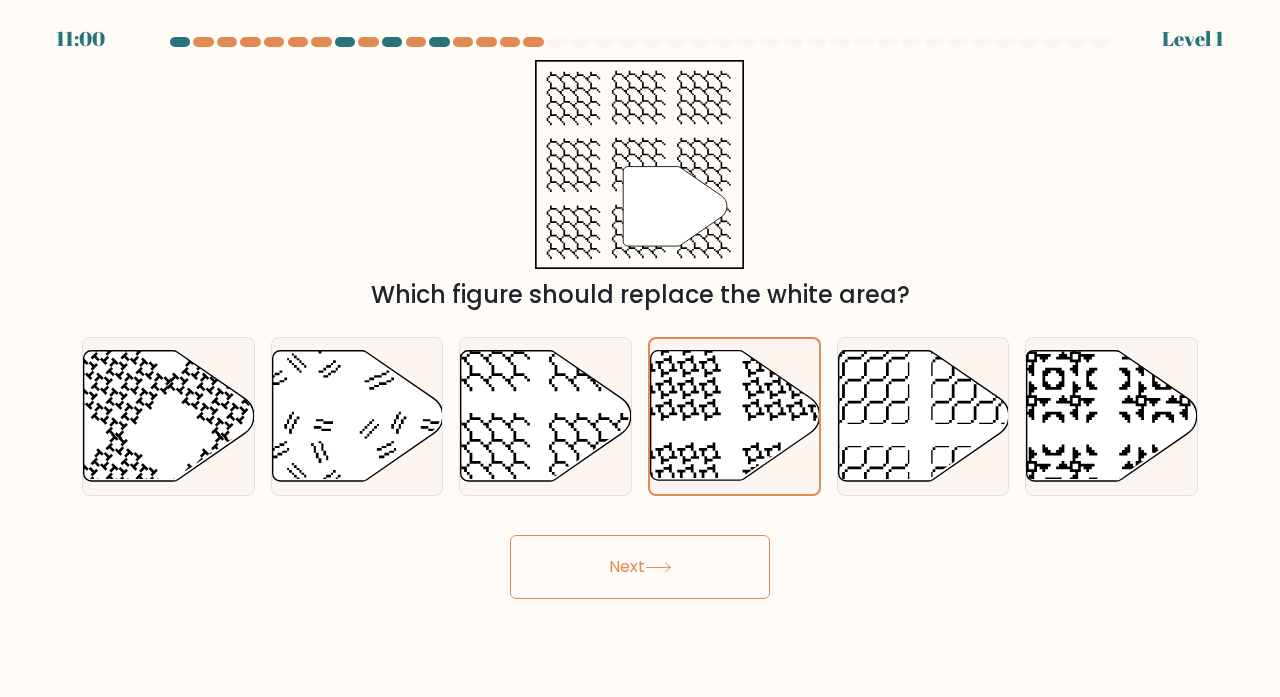 click on "Next" at bounding box center [640, 567] 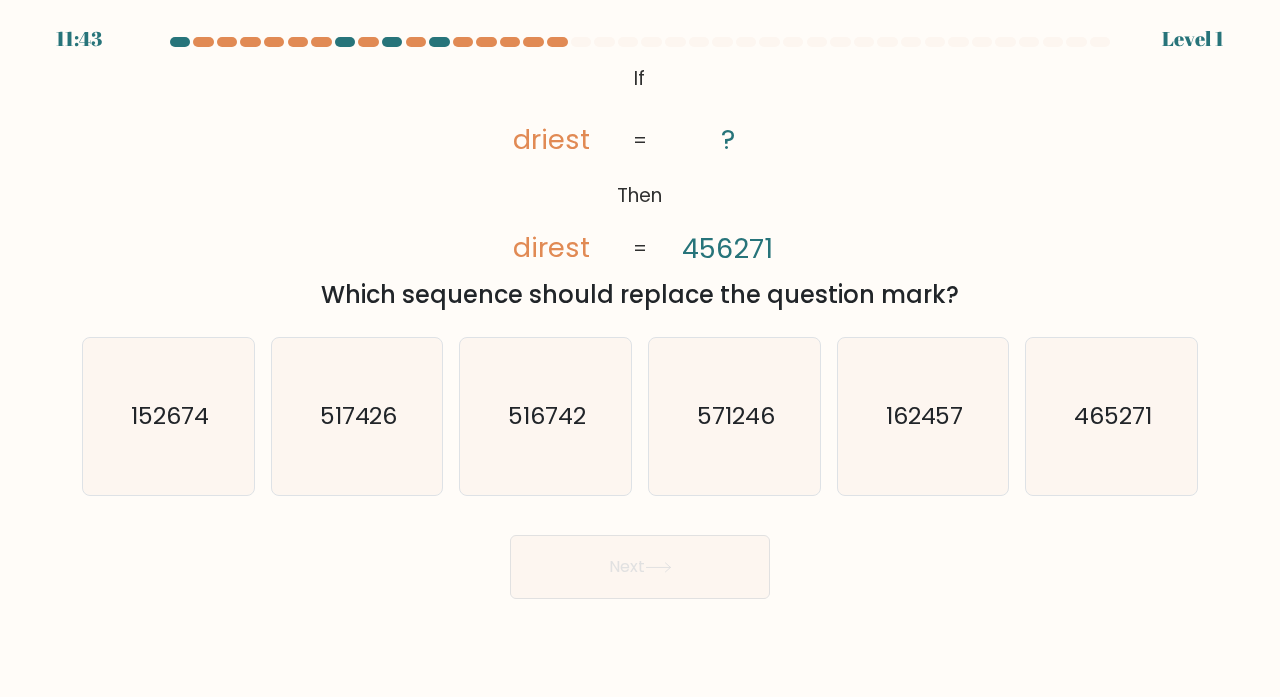 click on "516742" 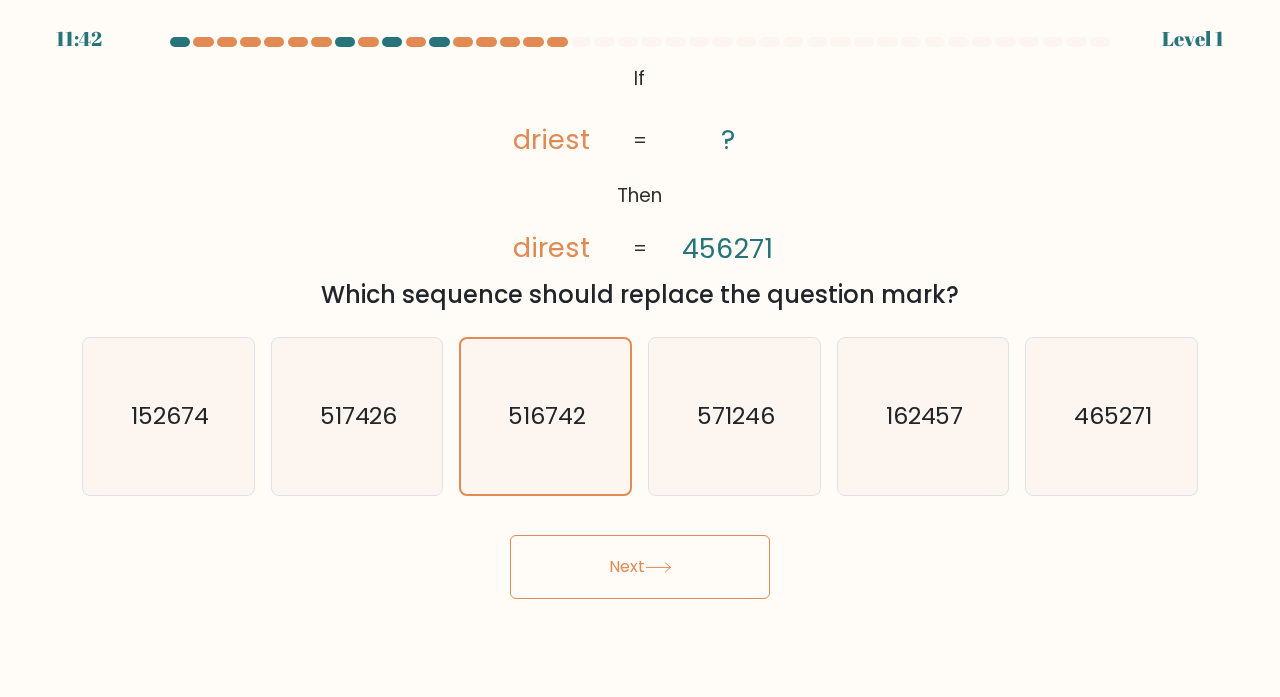 click on "Next" at bounding box center [640, 567] 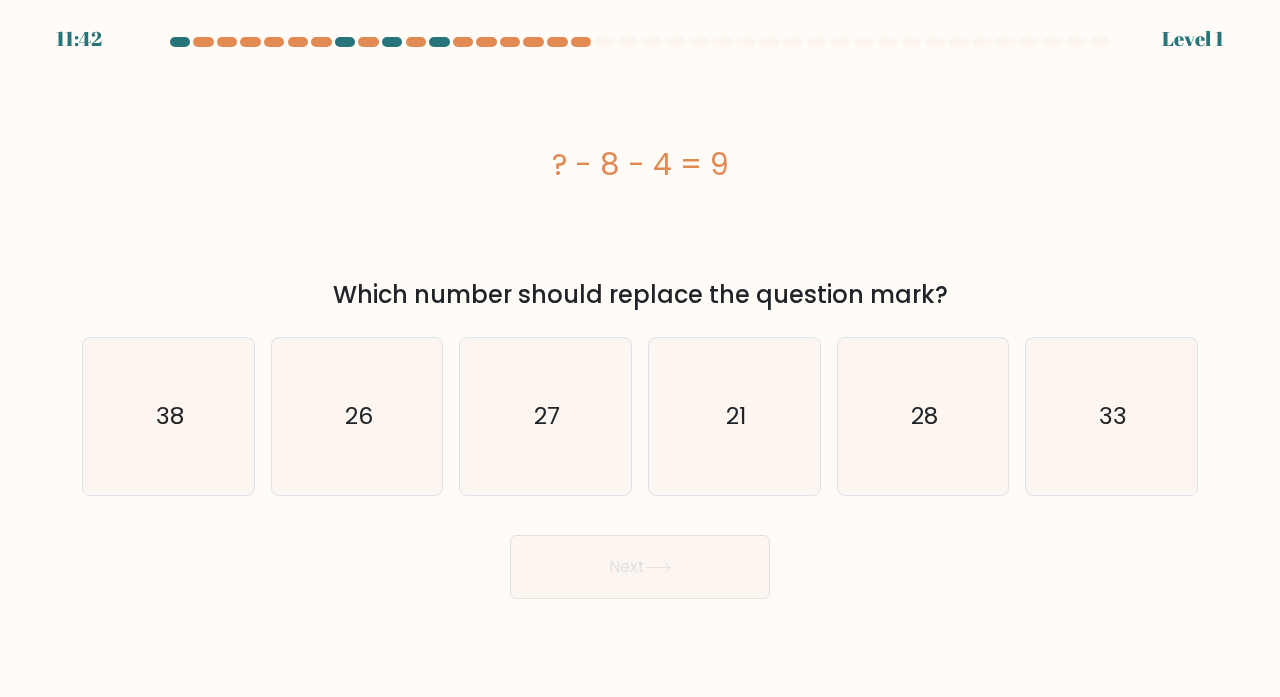 click on "21" 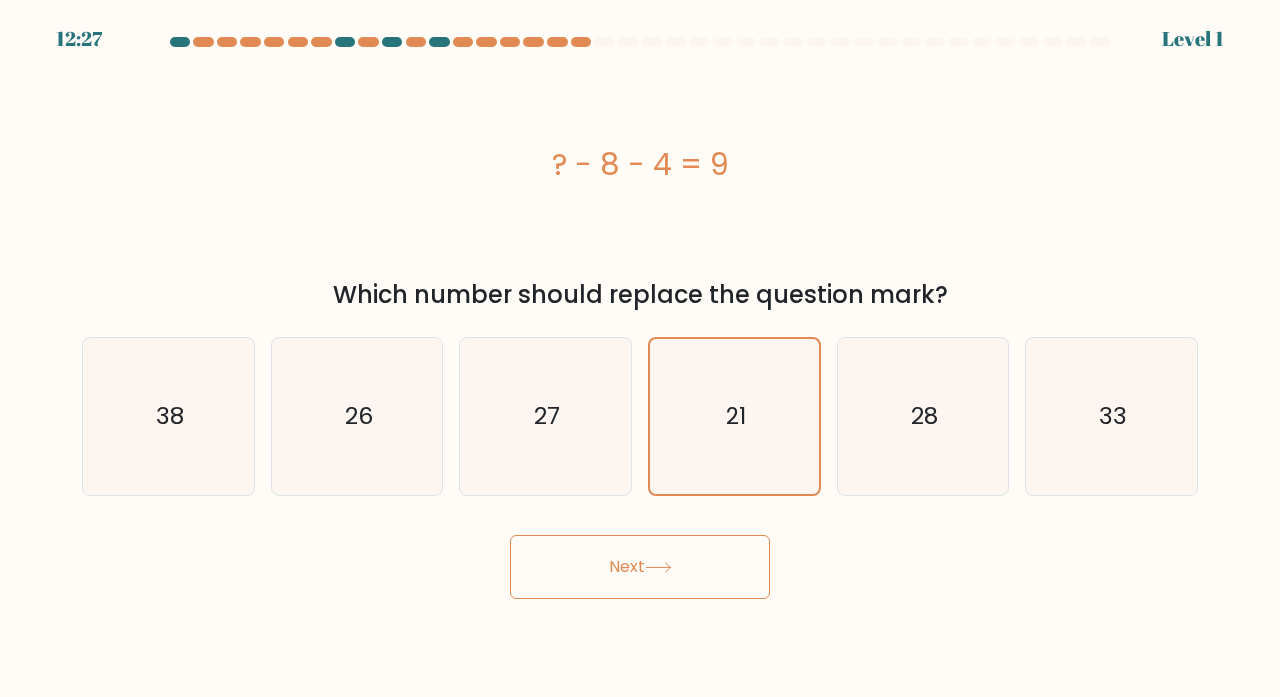 click on "Next" at bounding box center [640, 567] 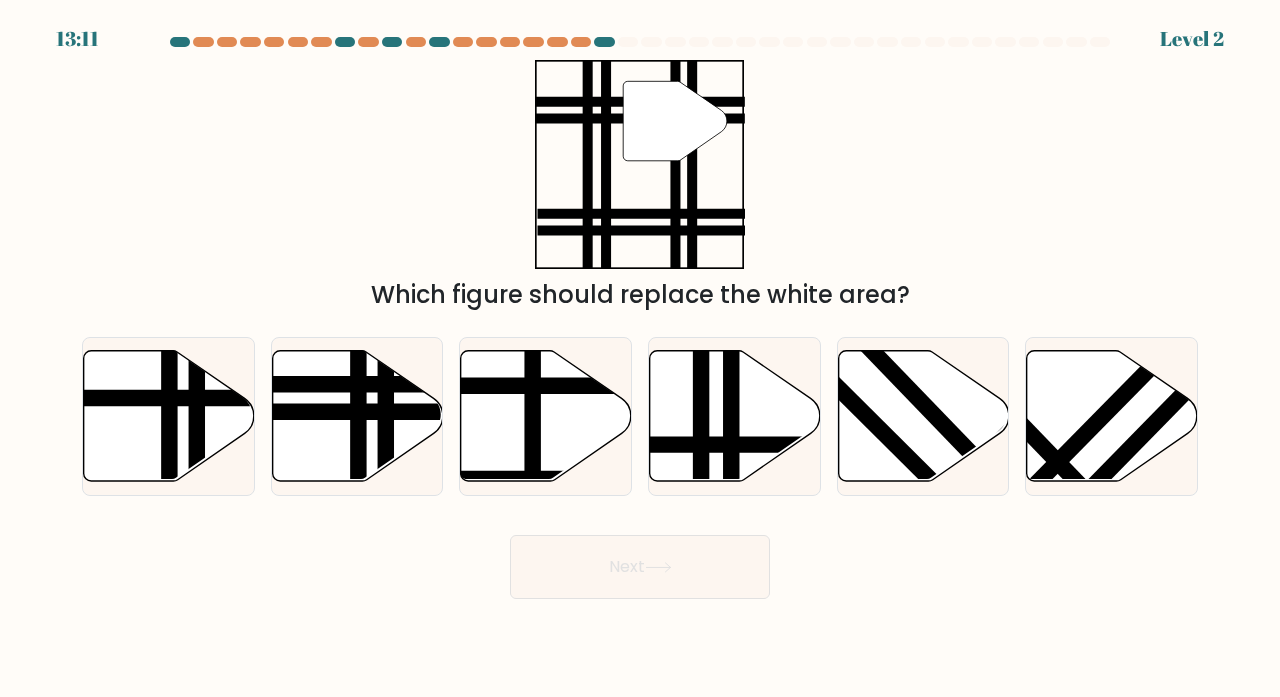 click 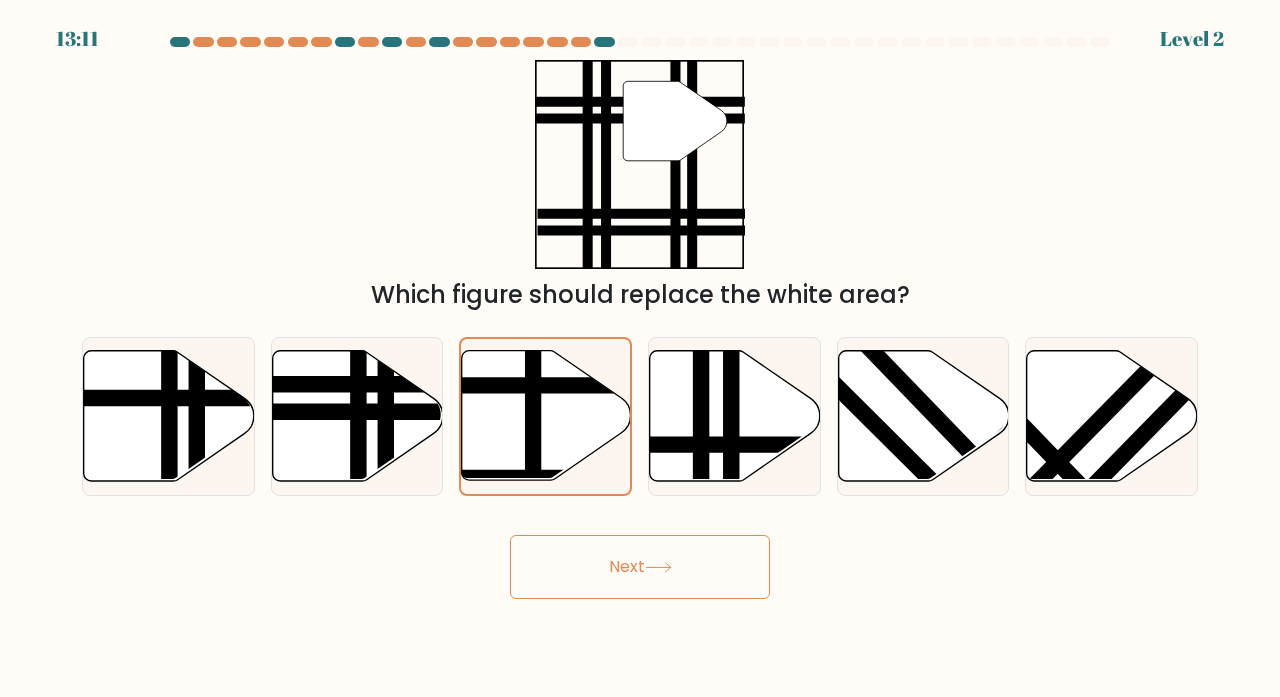 click 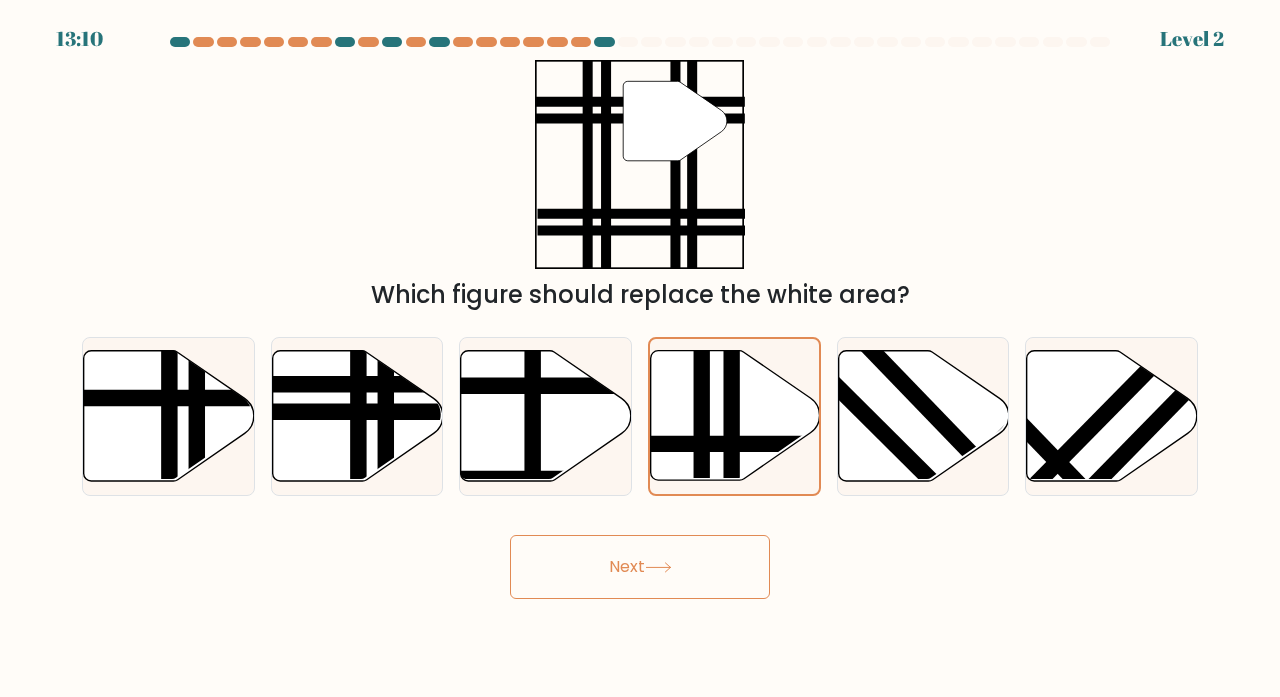 click on "Next" at bounding box center (640, 567) 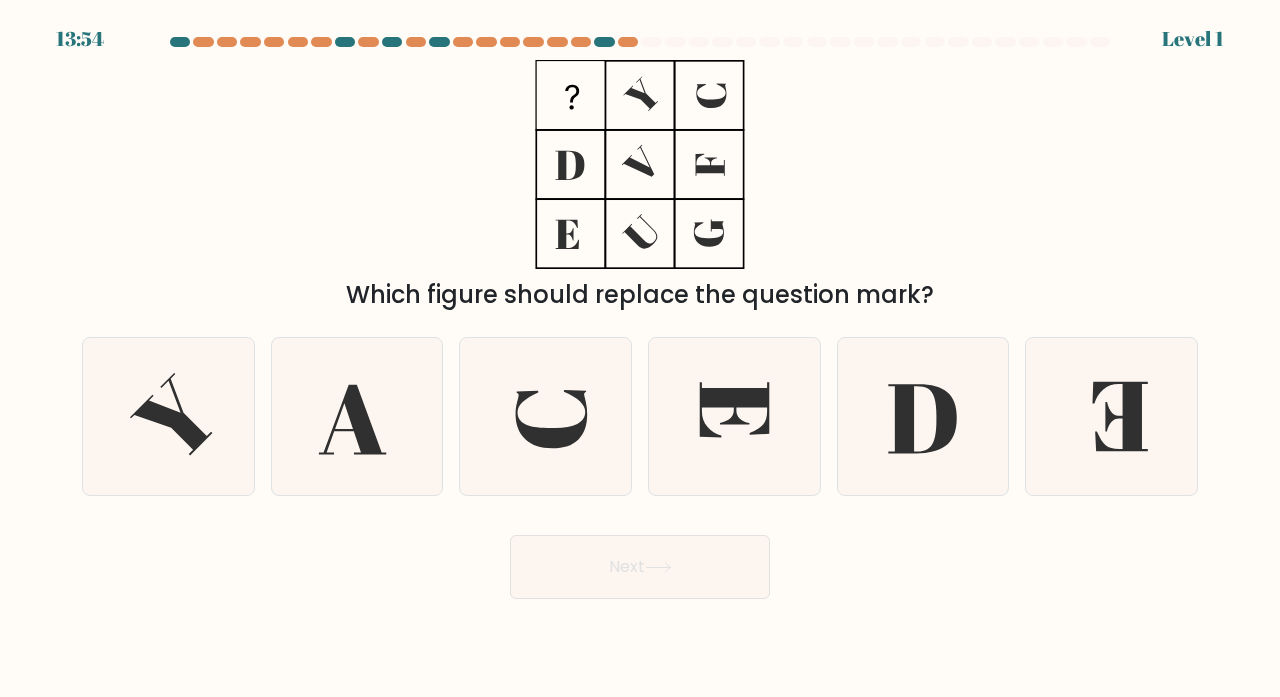 click 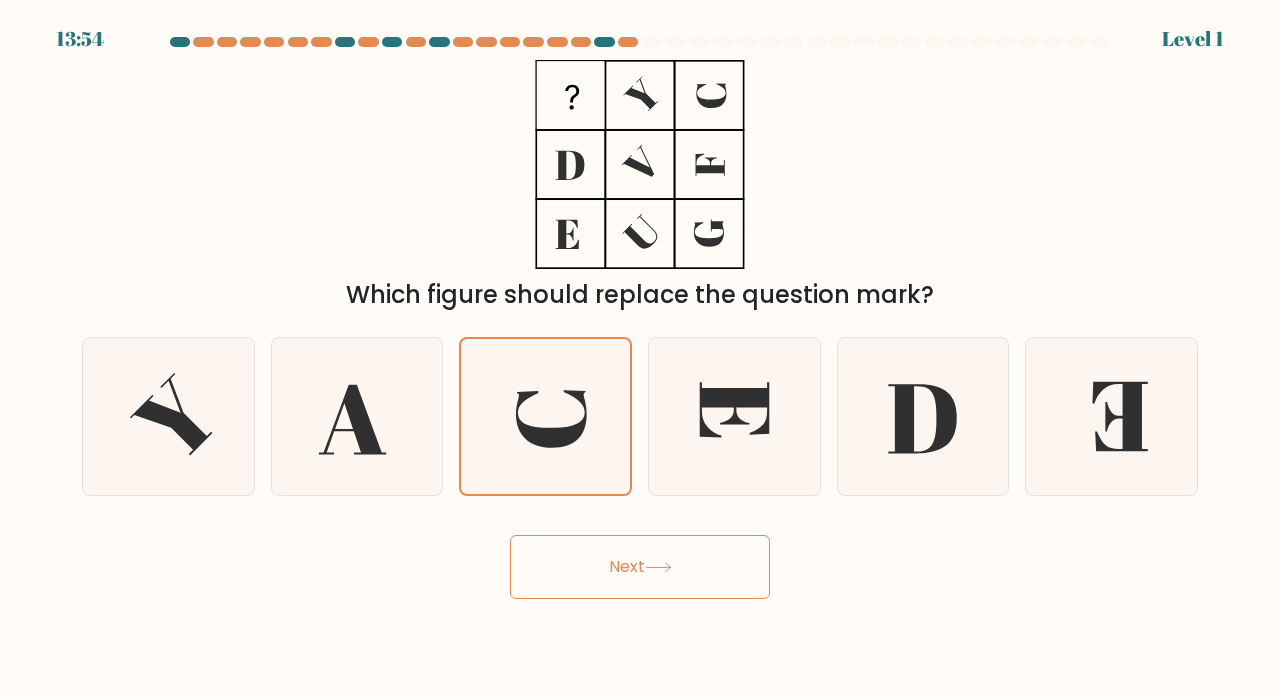 click 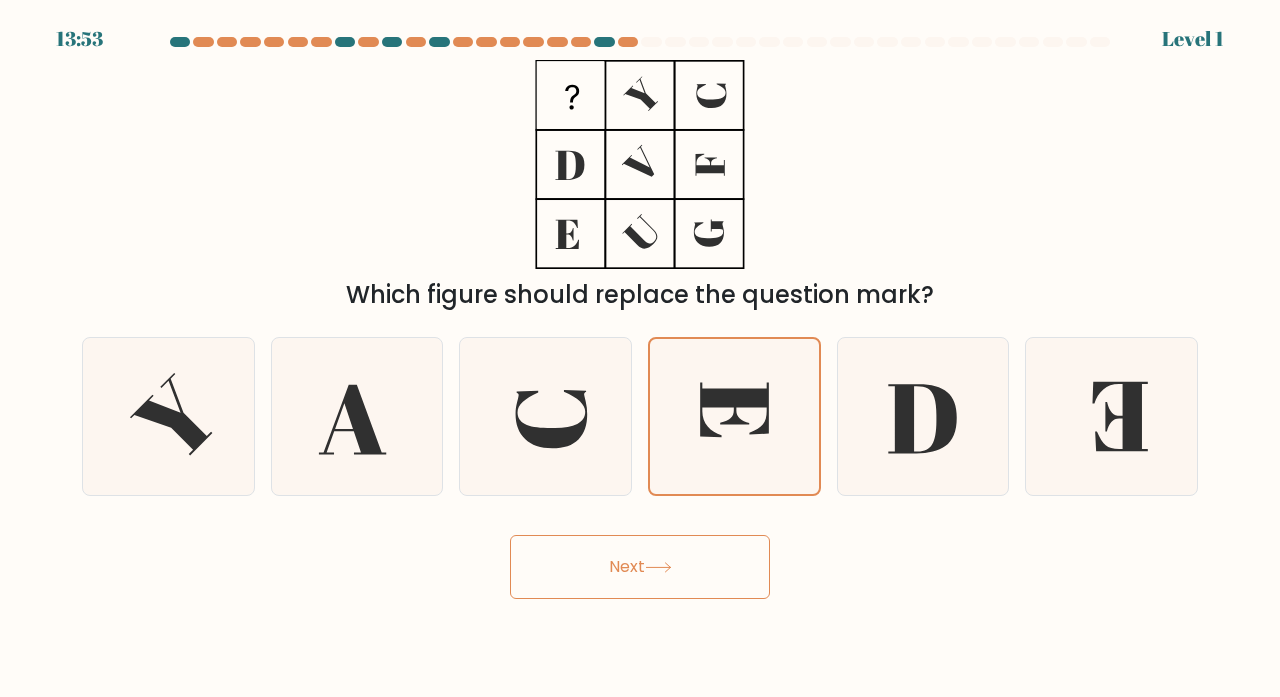 click on "Next" at bounding box center [640, 567] 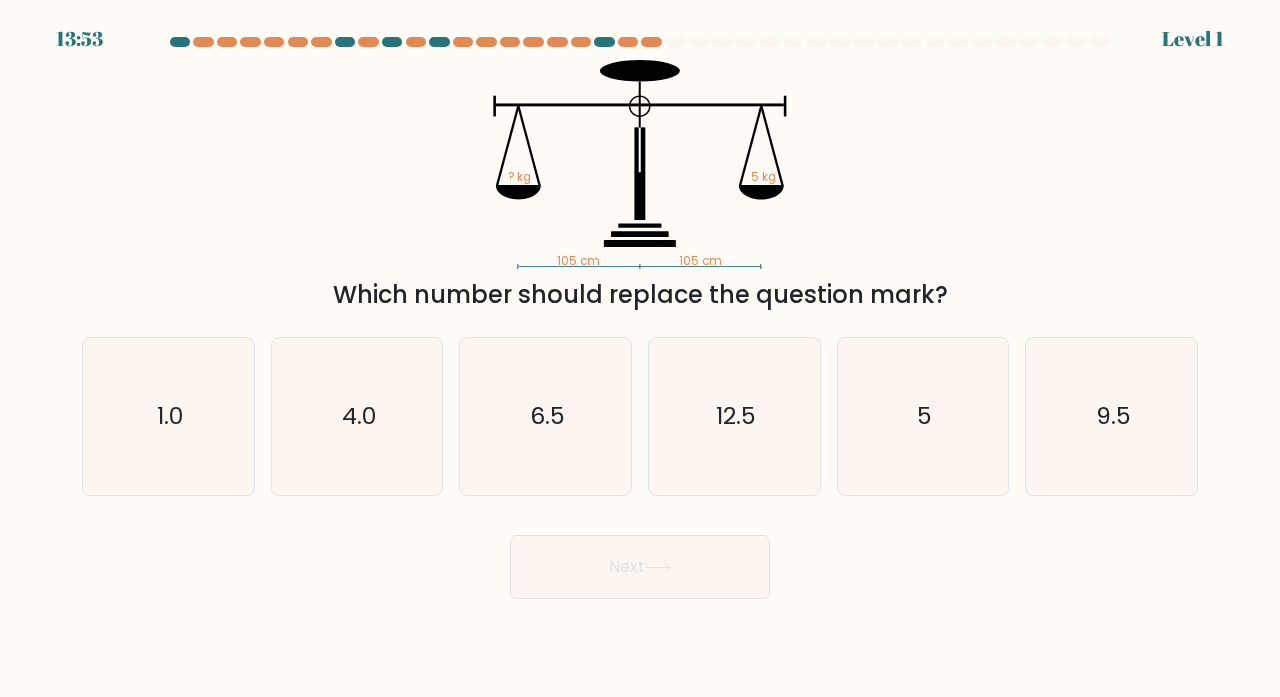 click on "6.5" 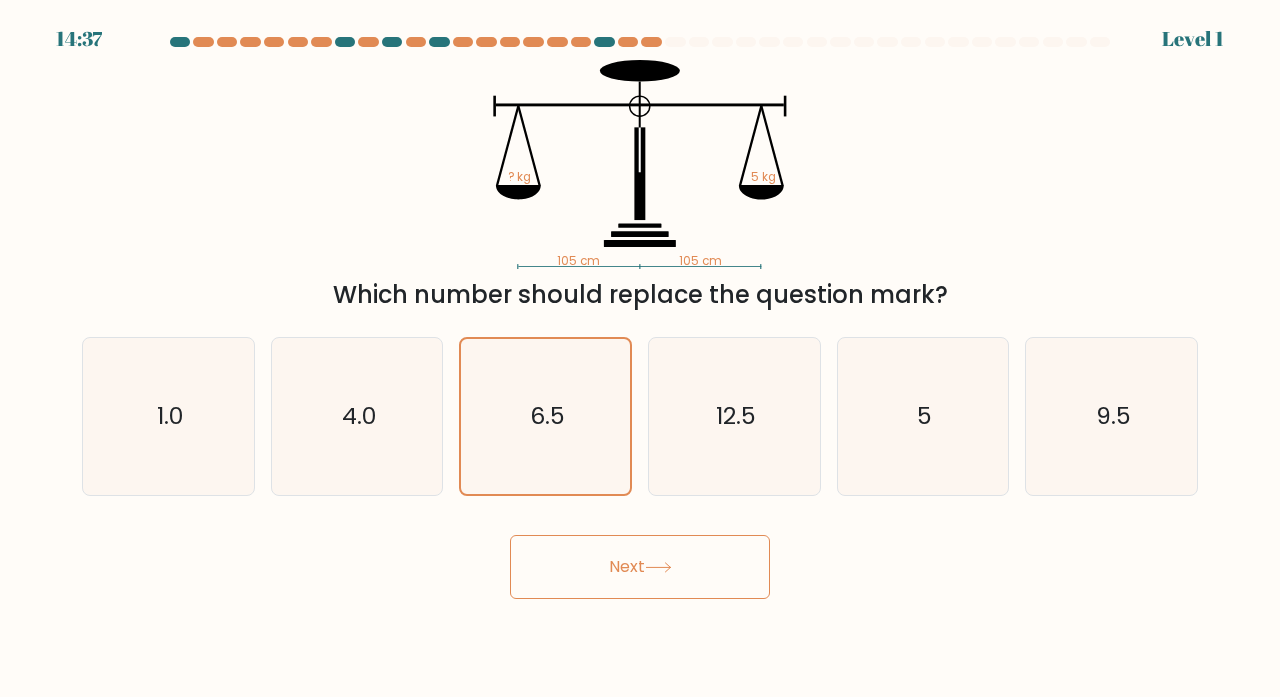 click on "Next" at bounding box center [640, 567] 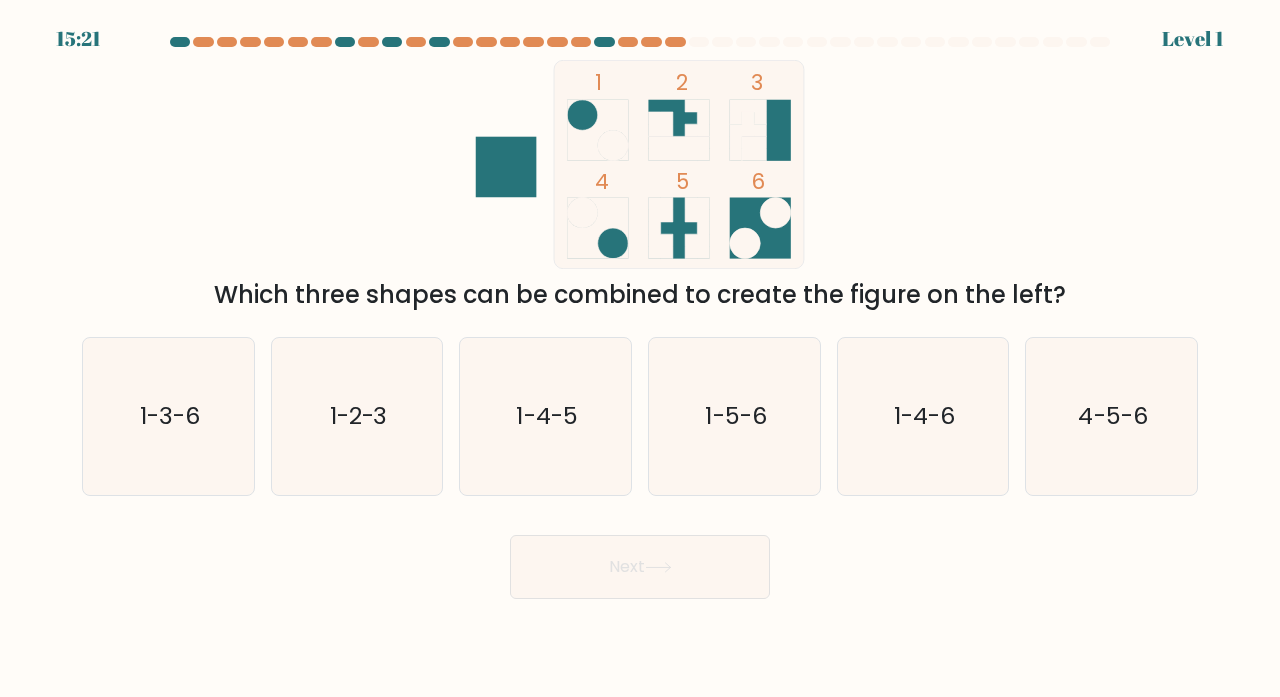click on "1-5-6" 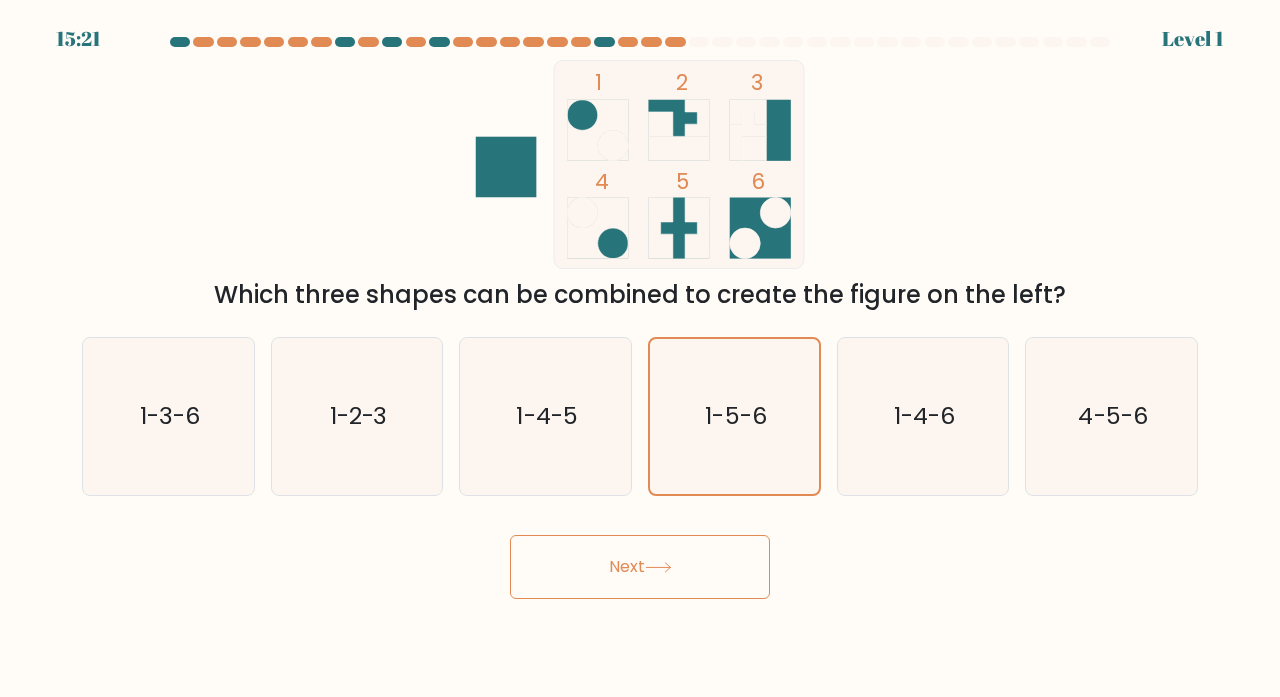 click on "Next" at bounding box center [640, 567] 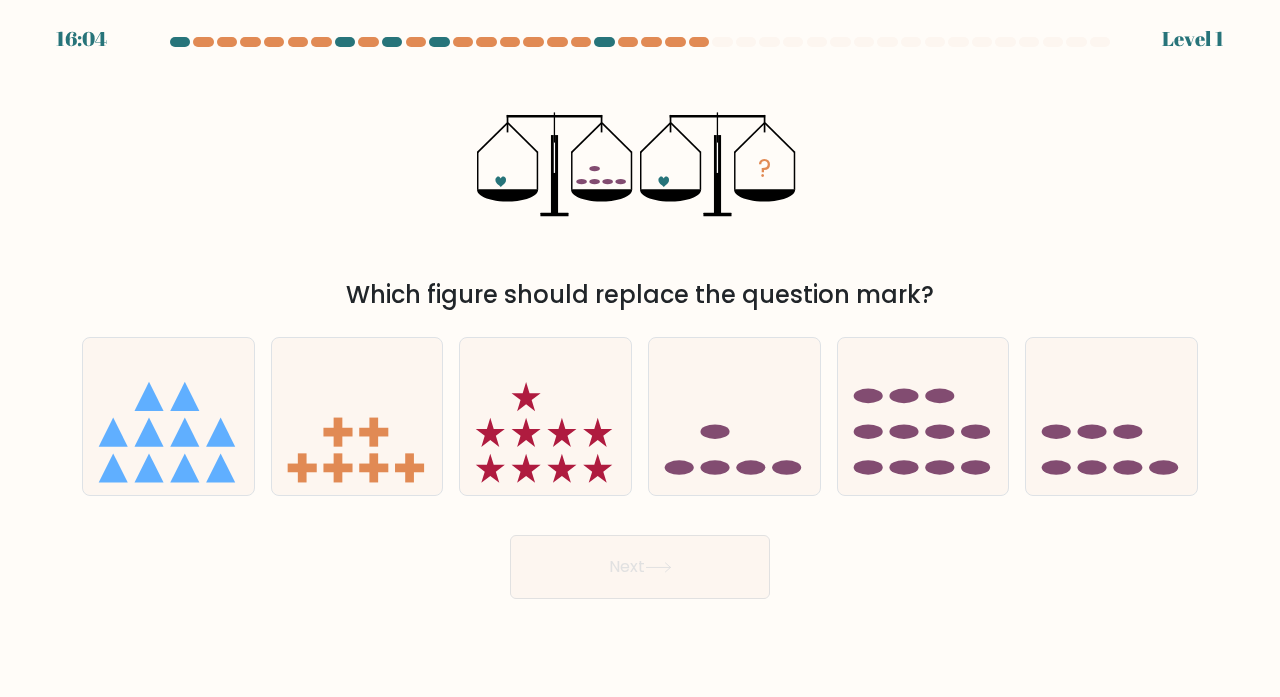 click 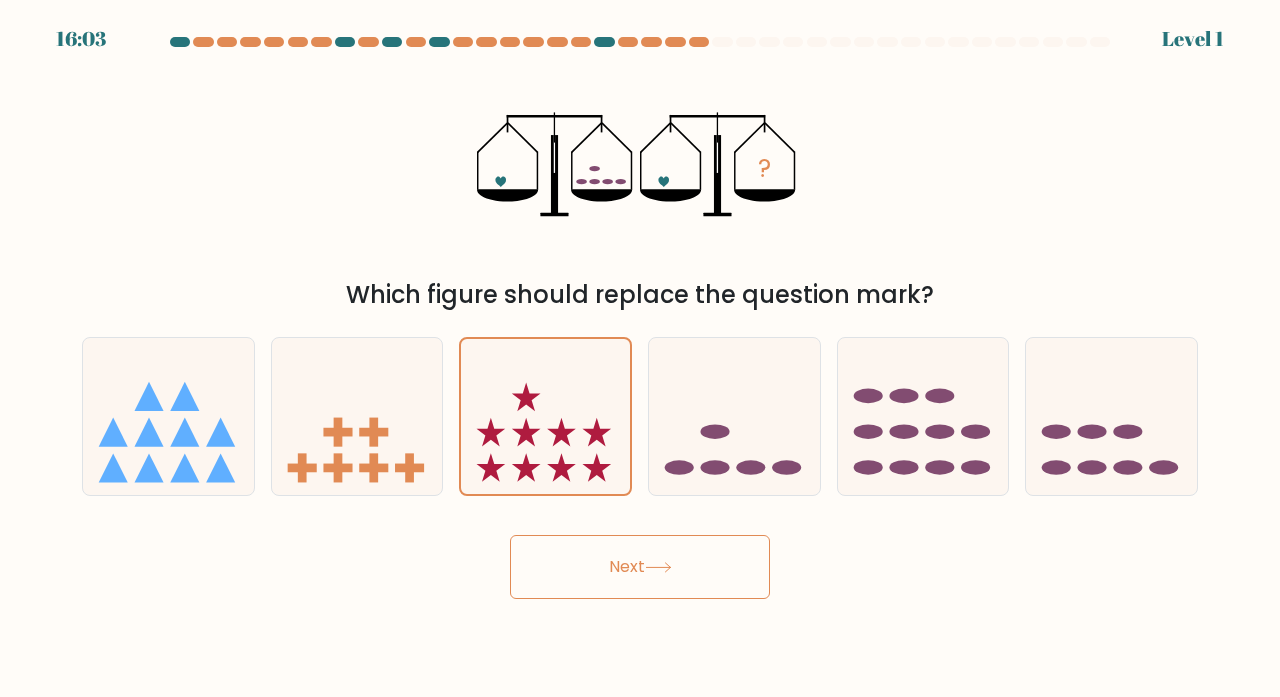 click 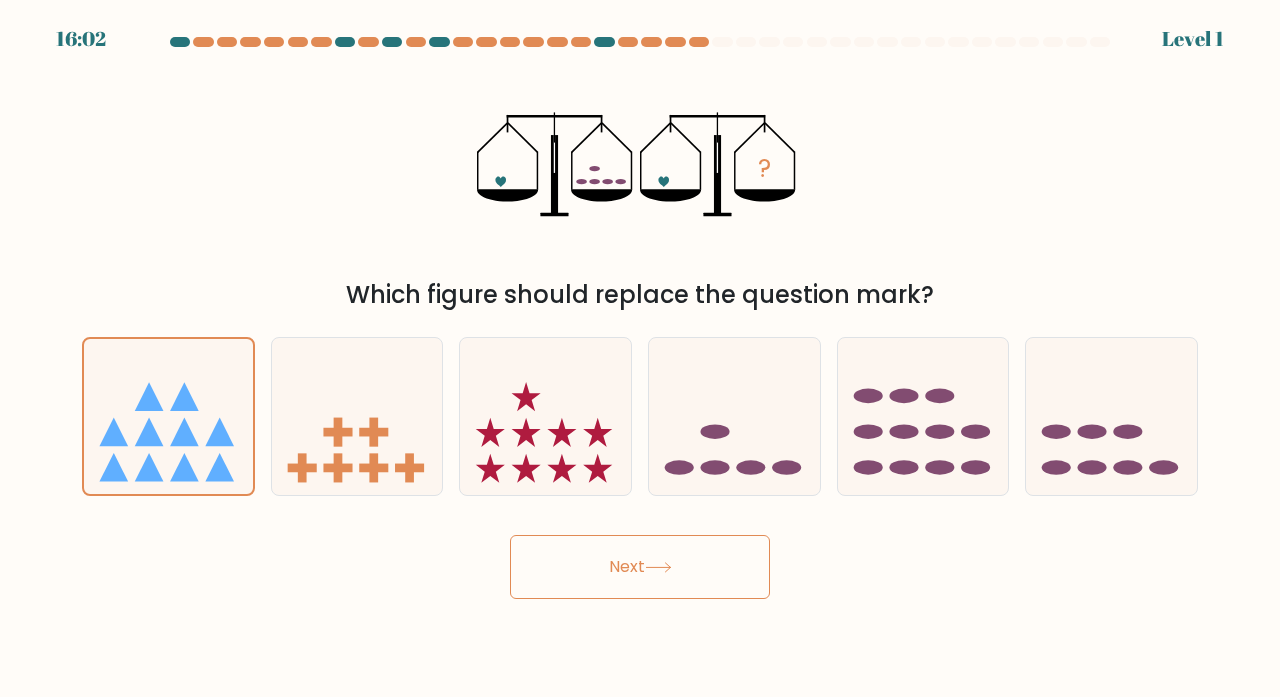 click on "Next" at bounding box center [640, 567] 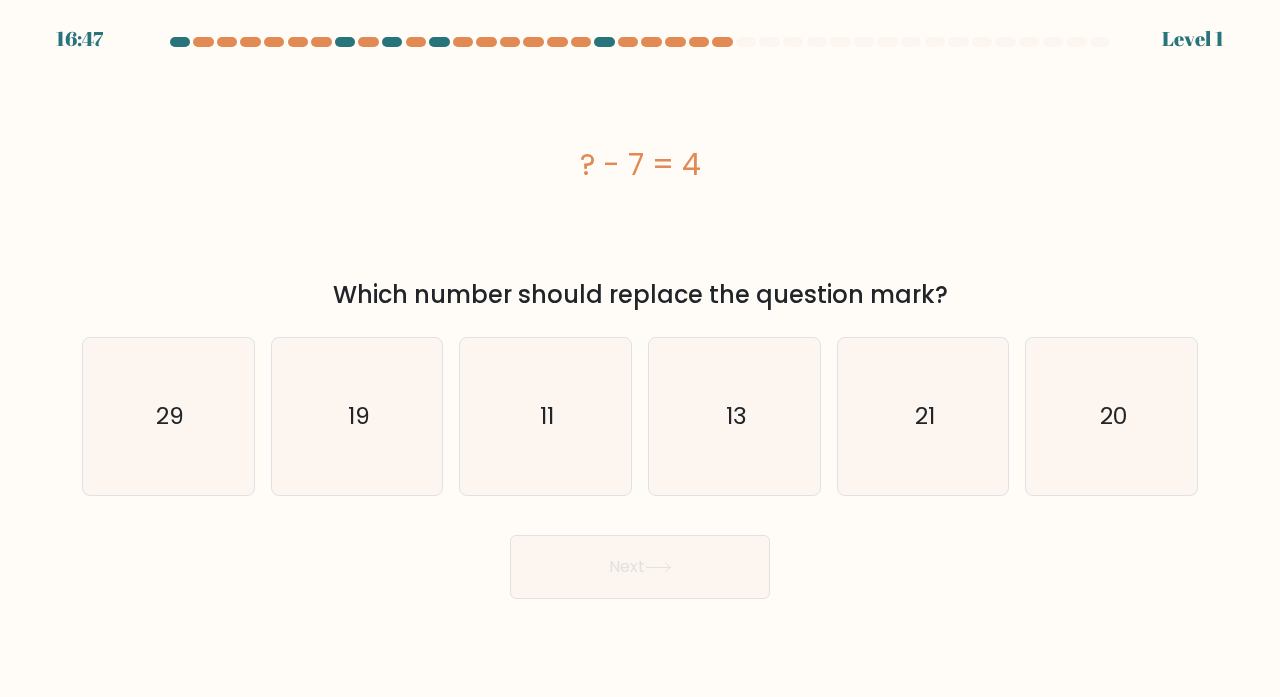 click on "19" 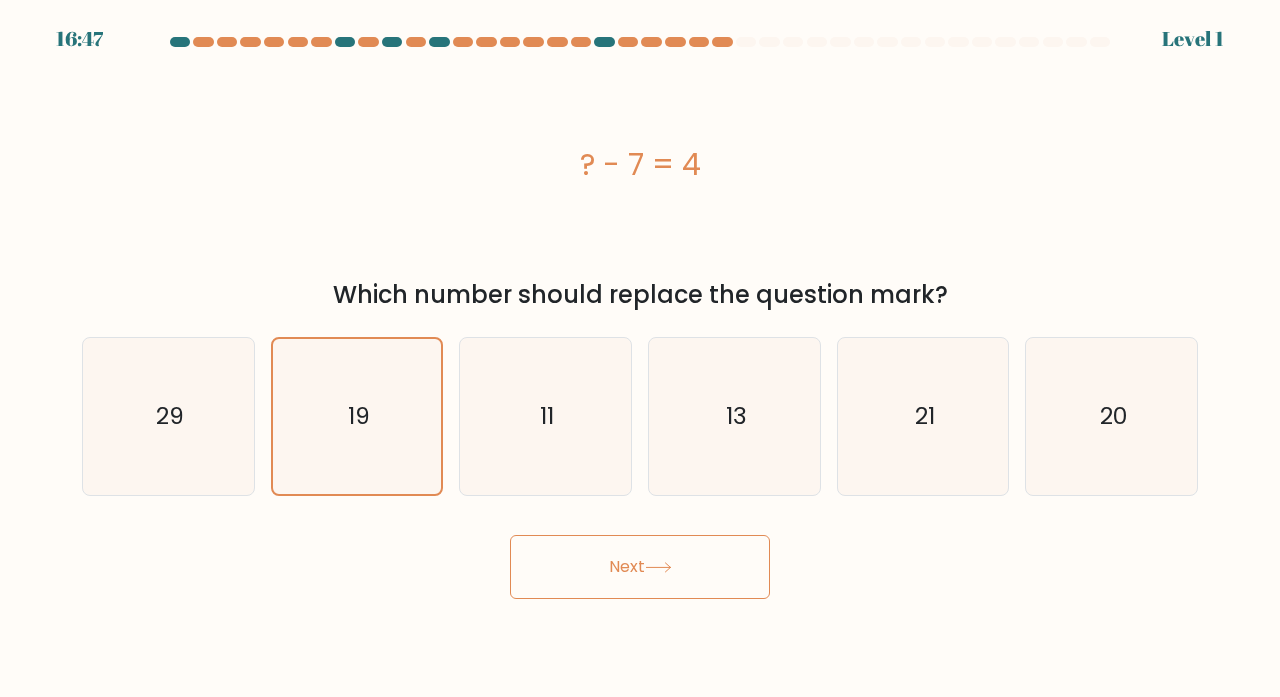click on "Next" at bounding box center (640, 567) 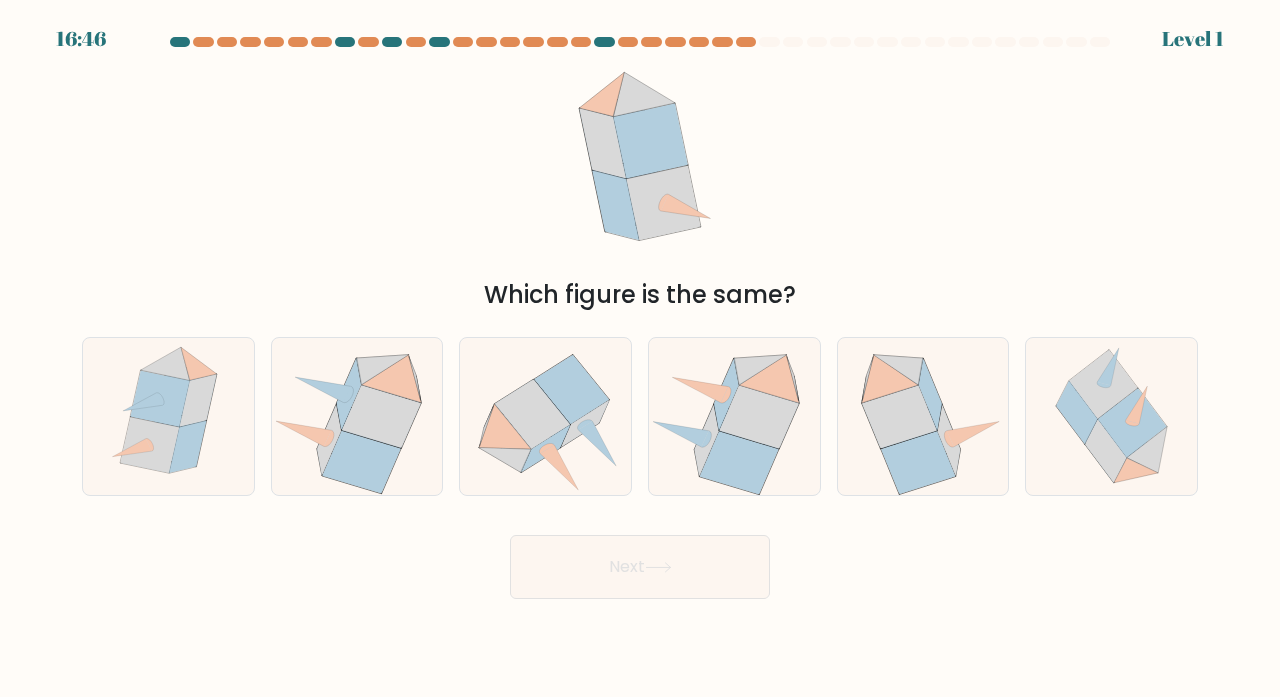 click 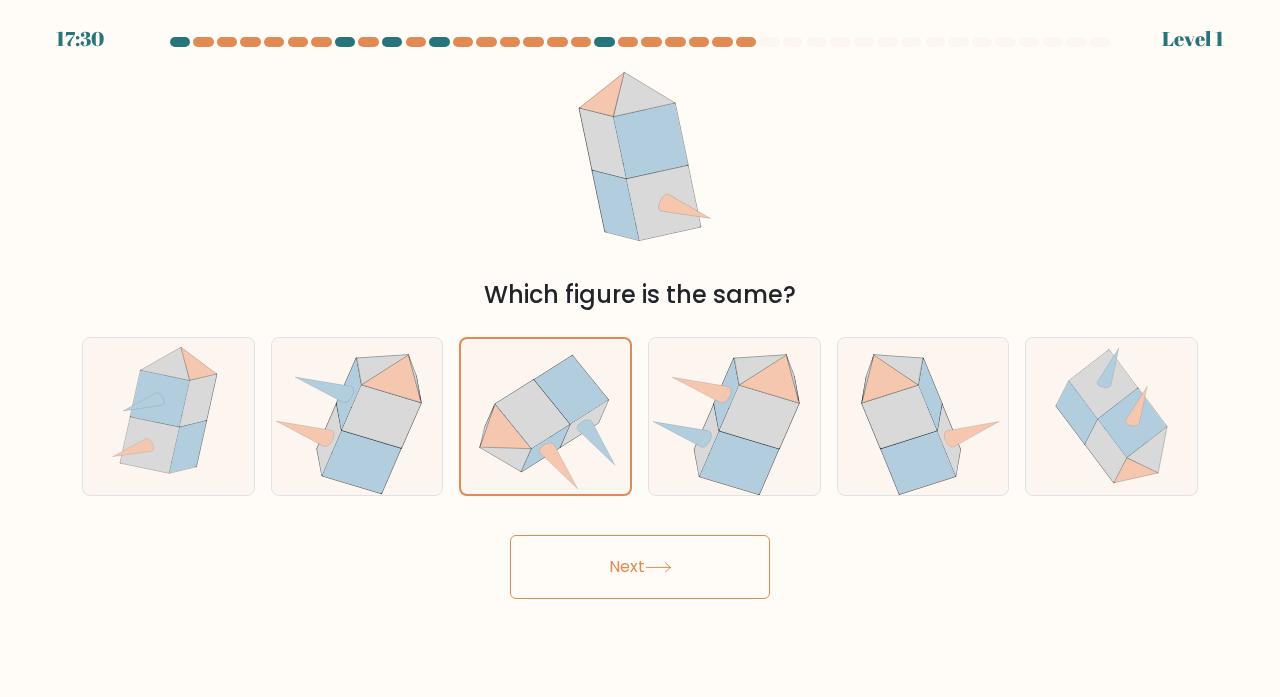 click 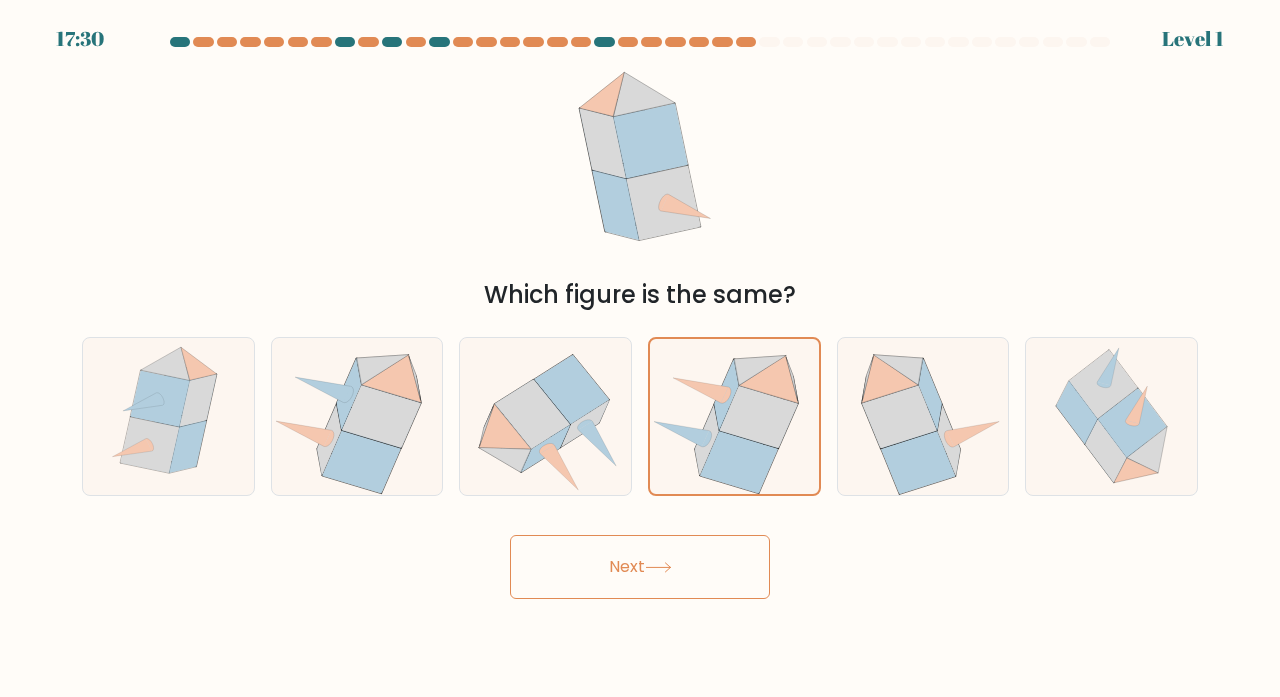 click on "Next" at bounding box center [640, 567] 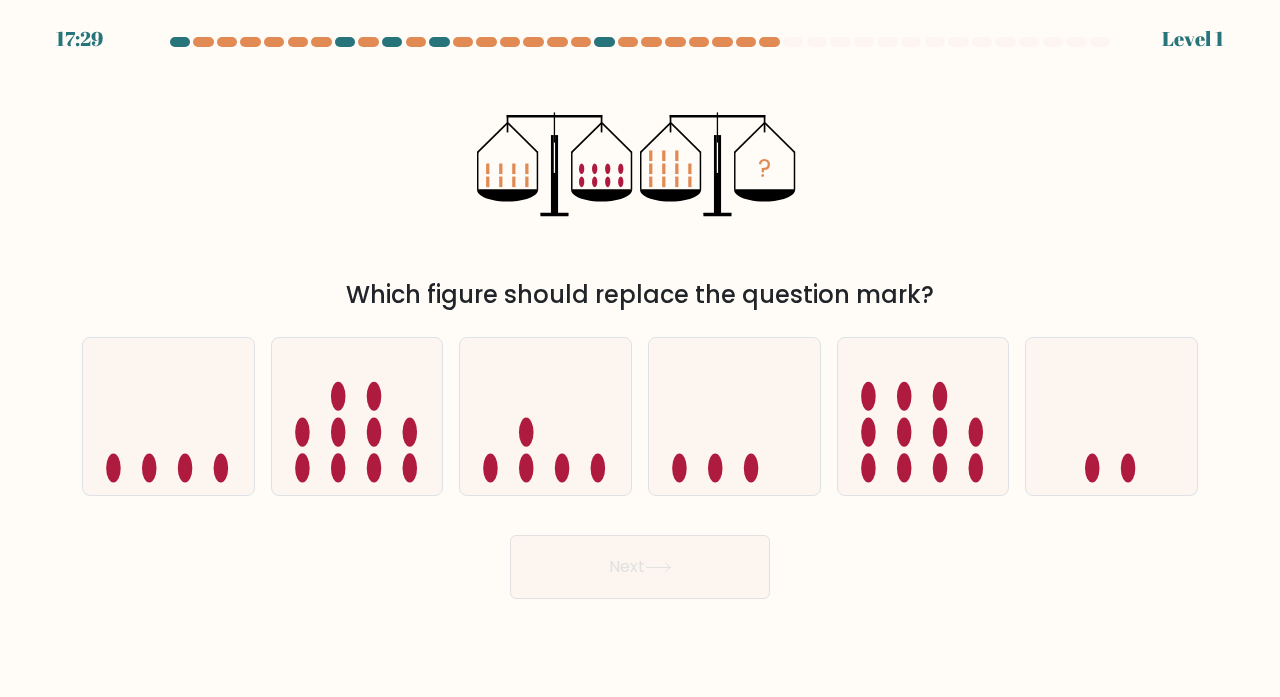 click 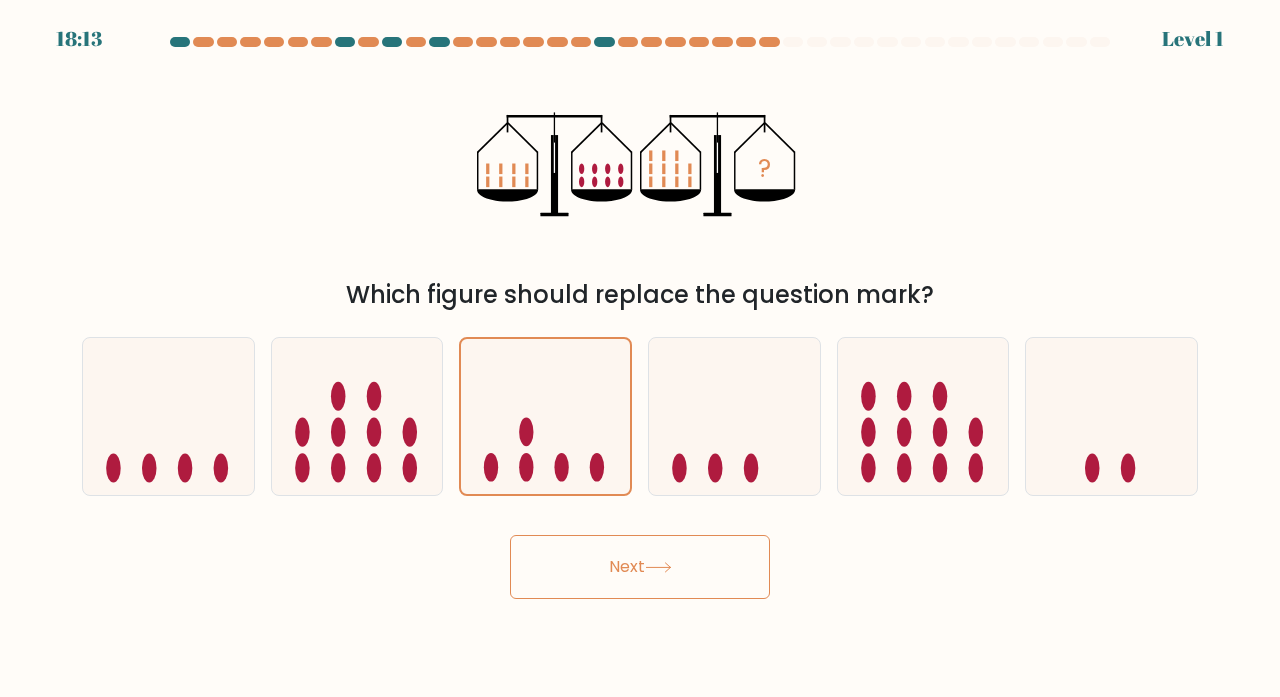 click on "Next" at bounding box center [640, 567] 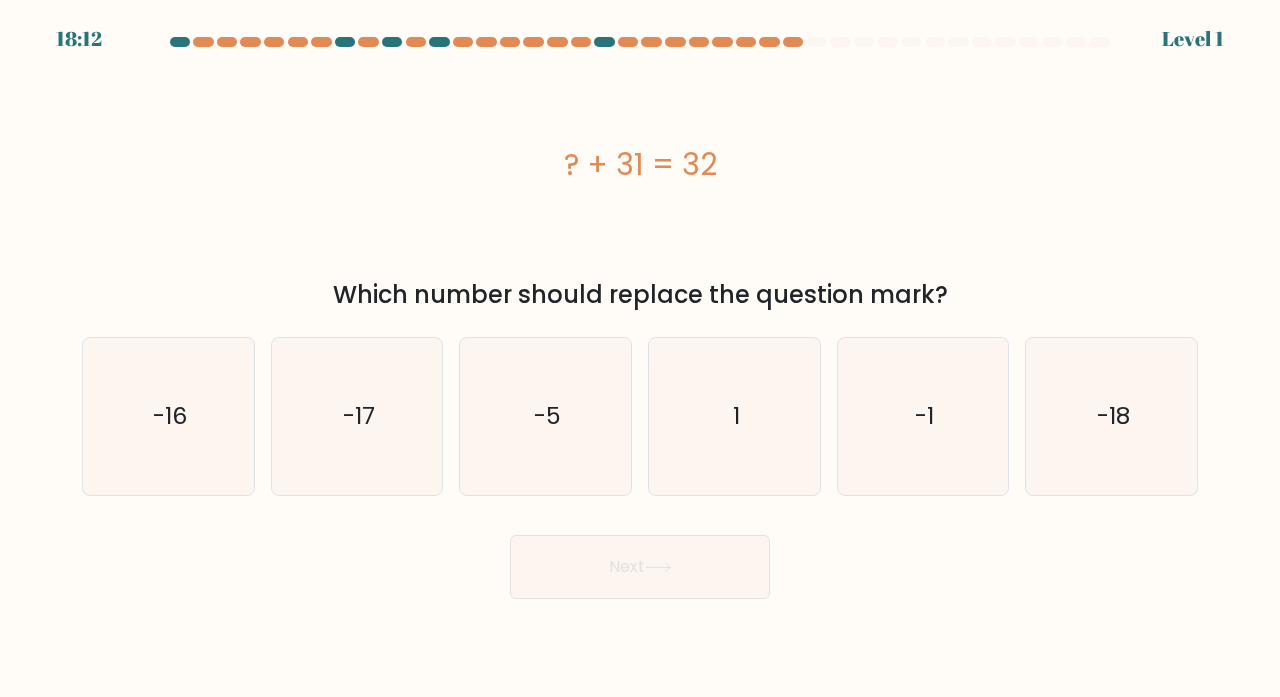 click on "1" 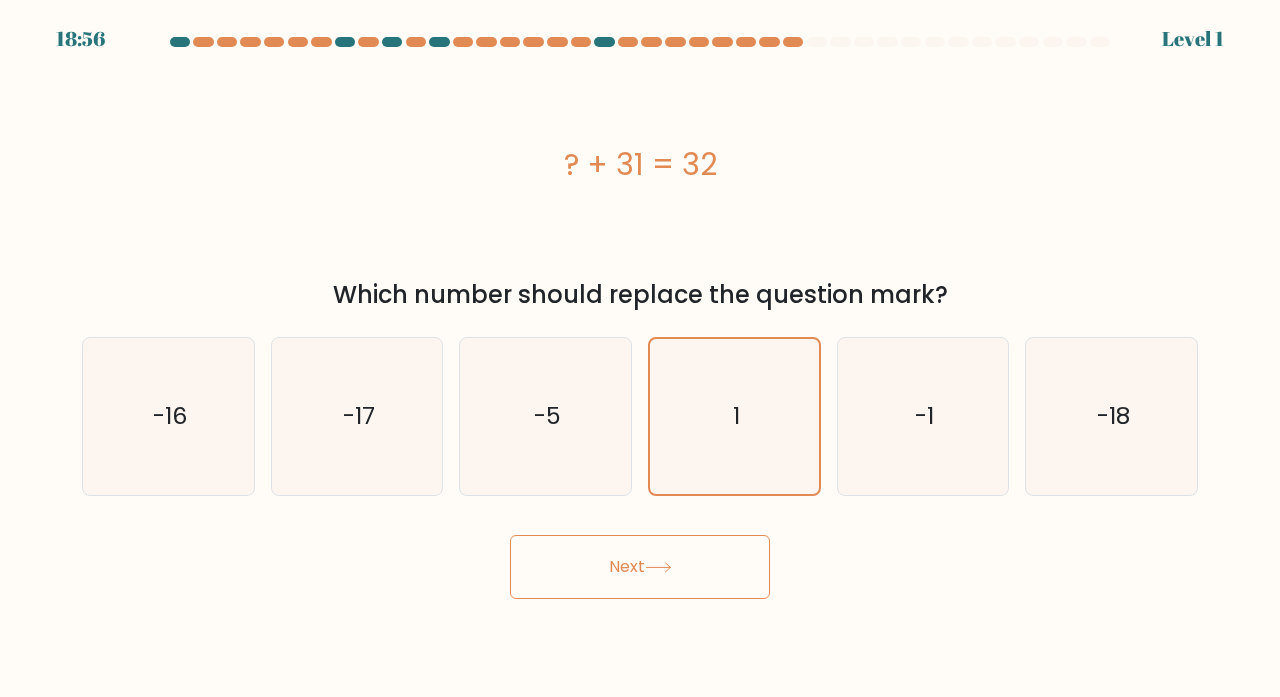 click on "Next" at bounding box center (640, 567) 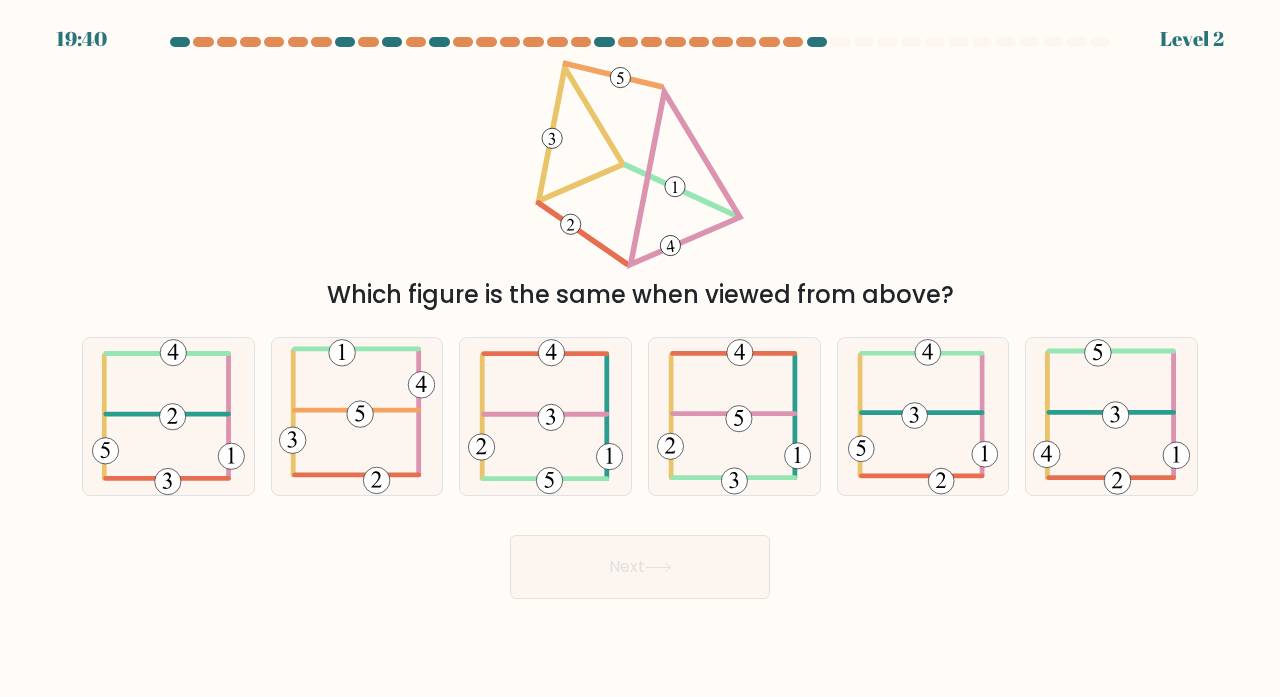 click 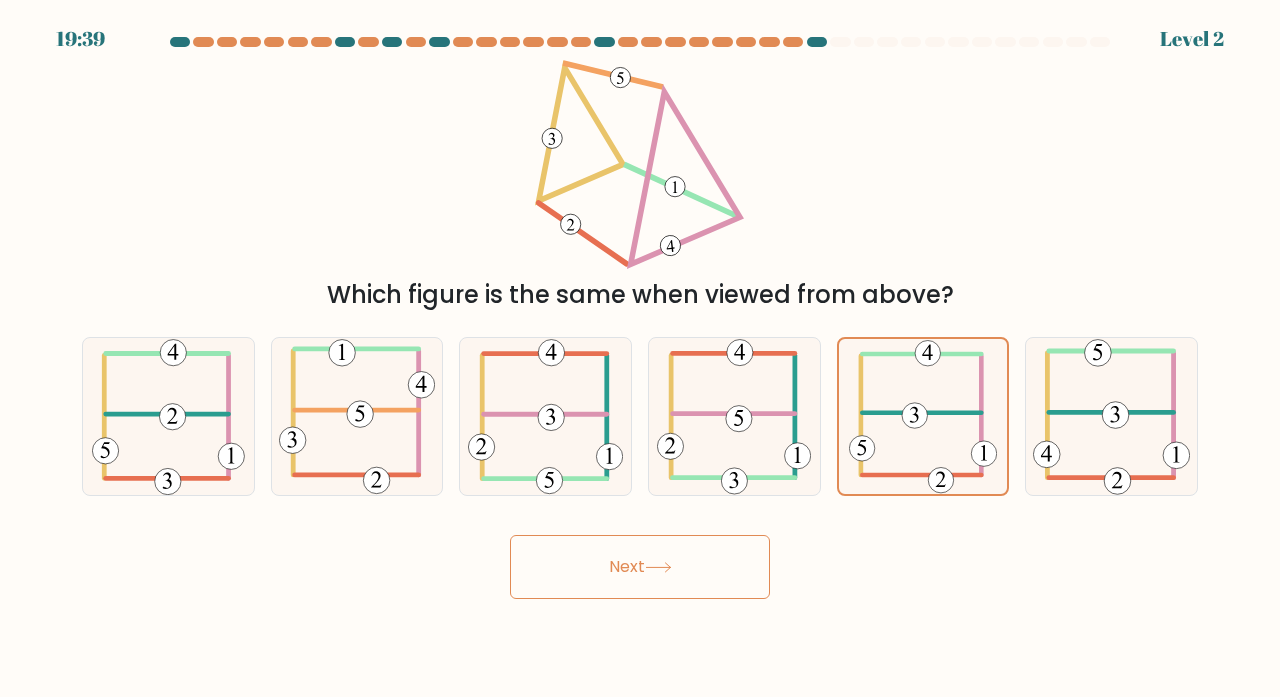 click on "Next" at bounding box center (640, 567) 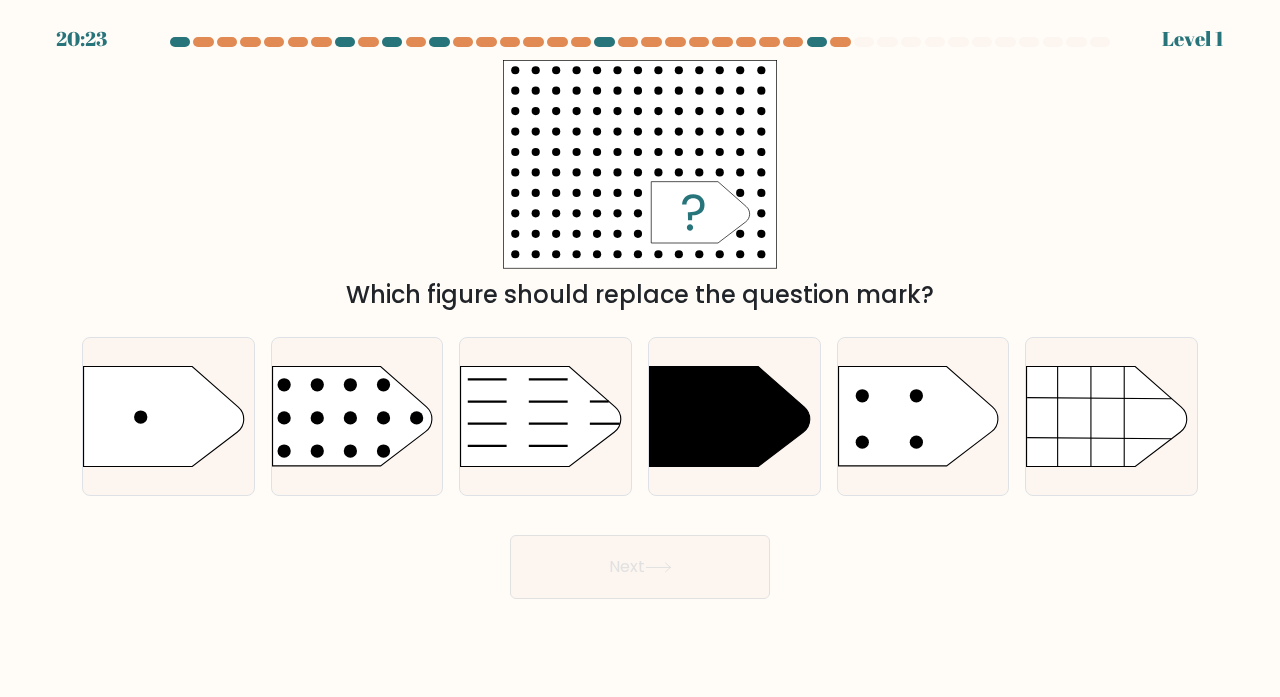 click 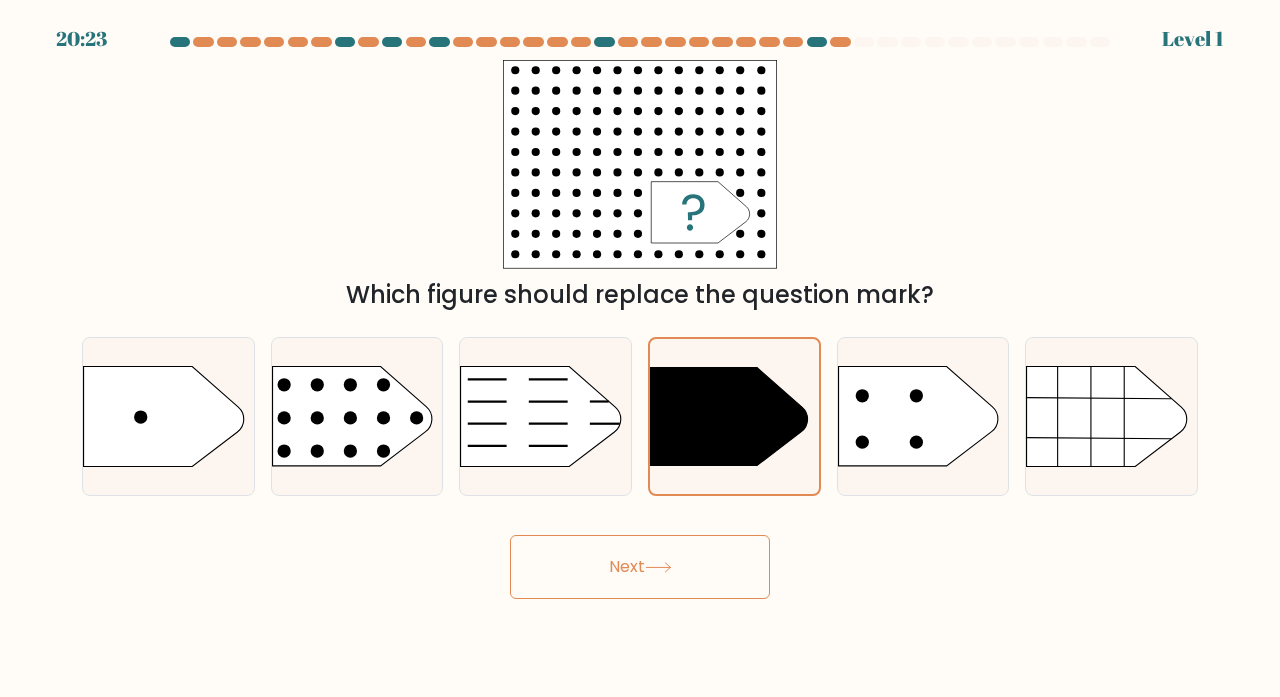 click on "Next" at bounding box center [640, 567] 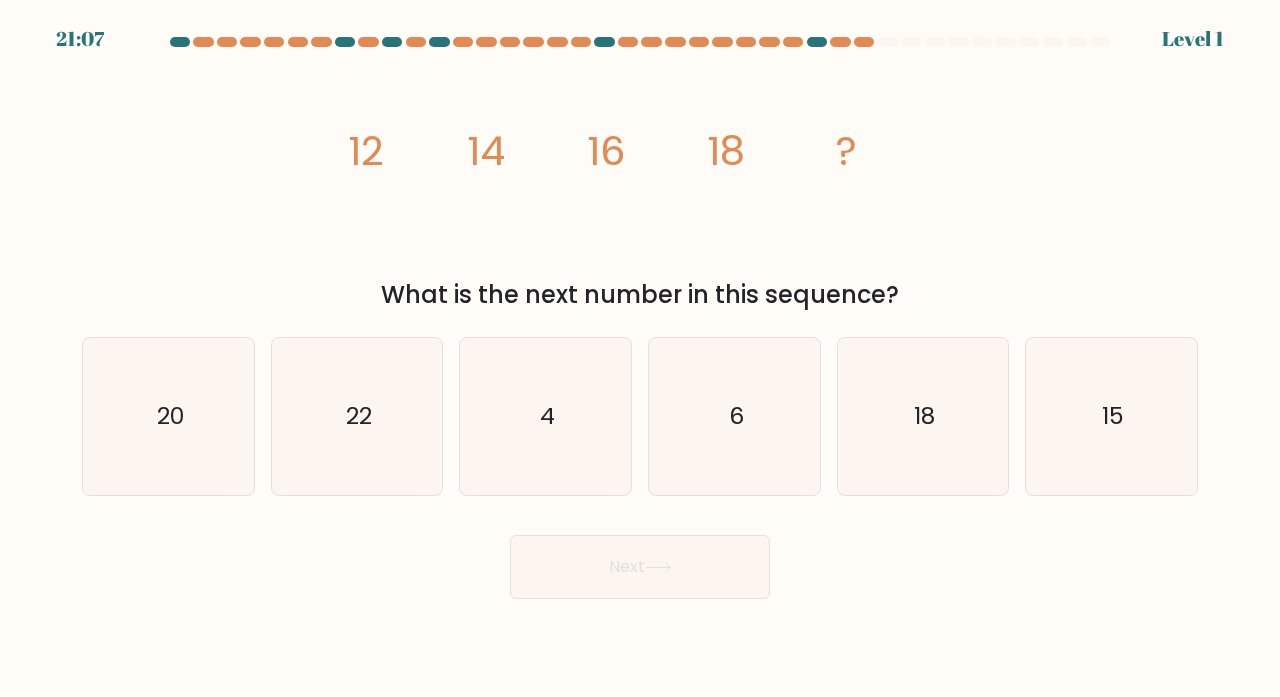 click on "4" 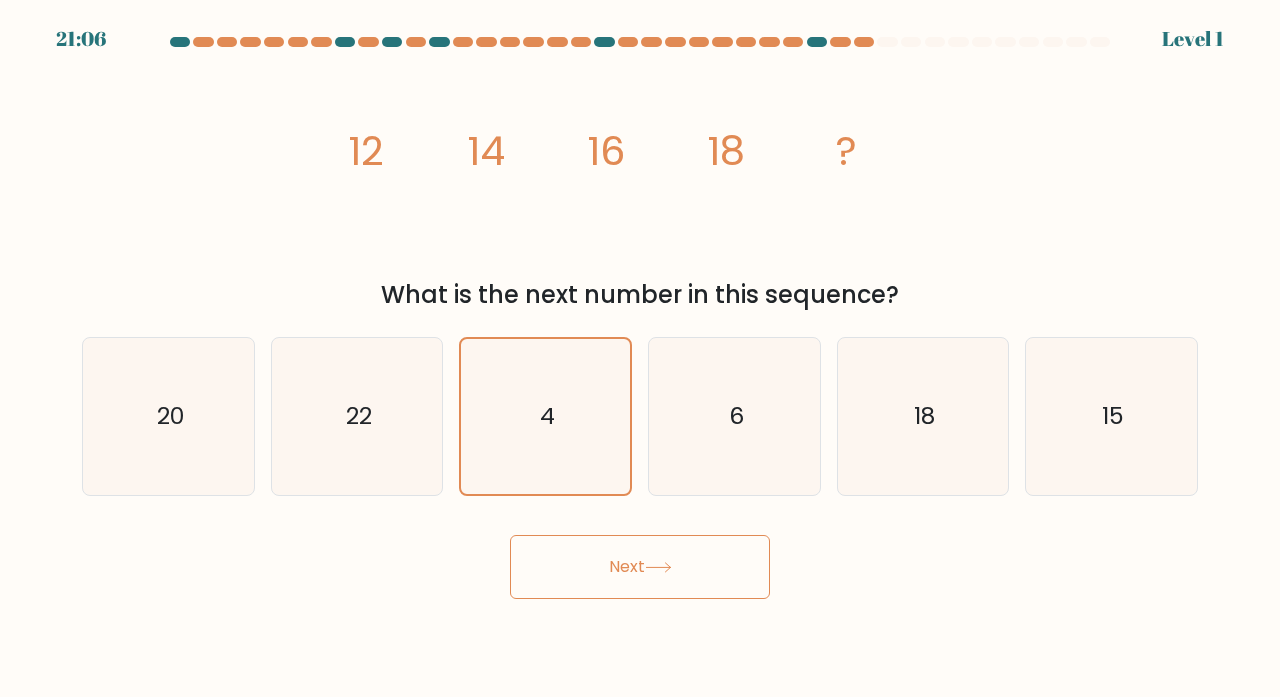 click on "Next" at bounding box center [640, 567] 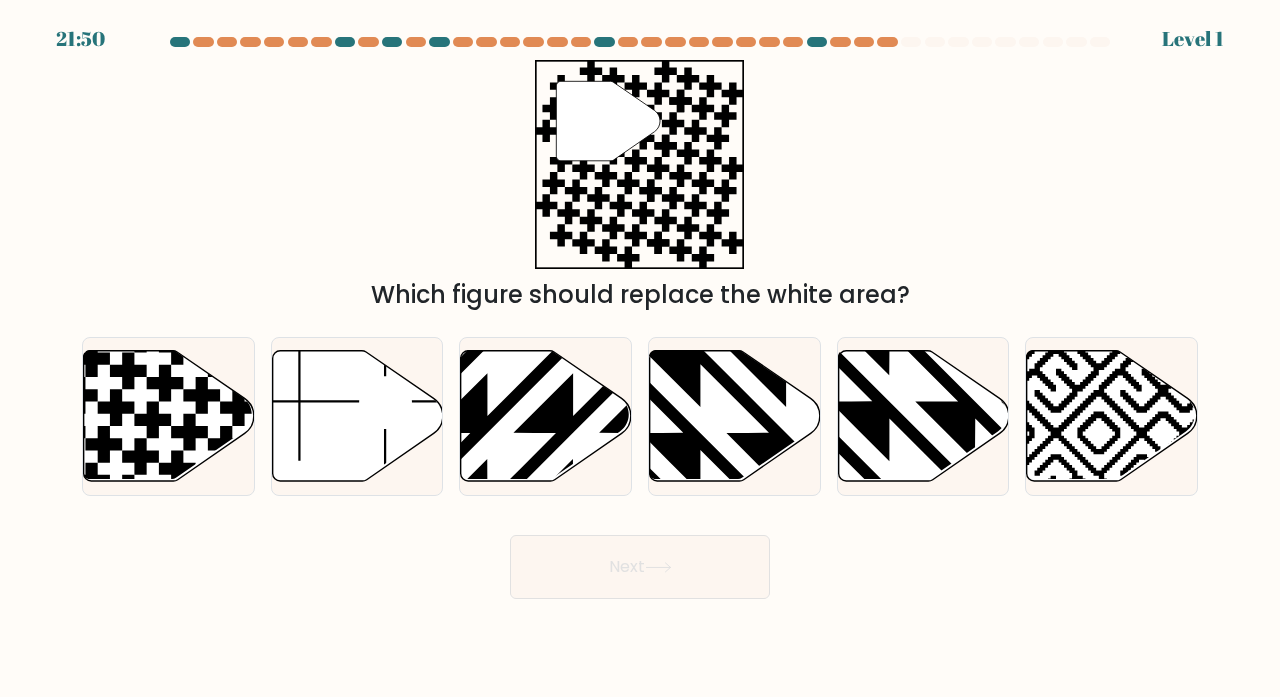click 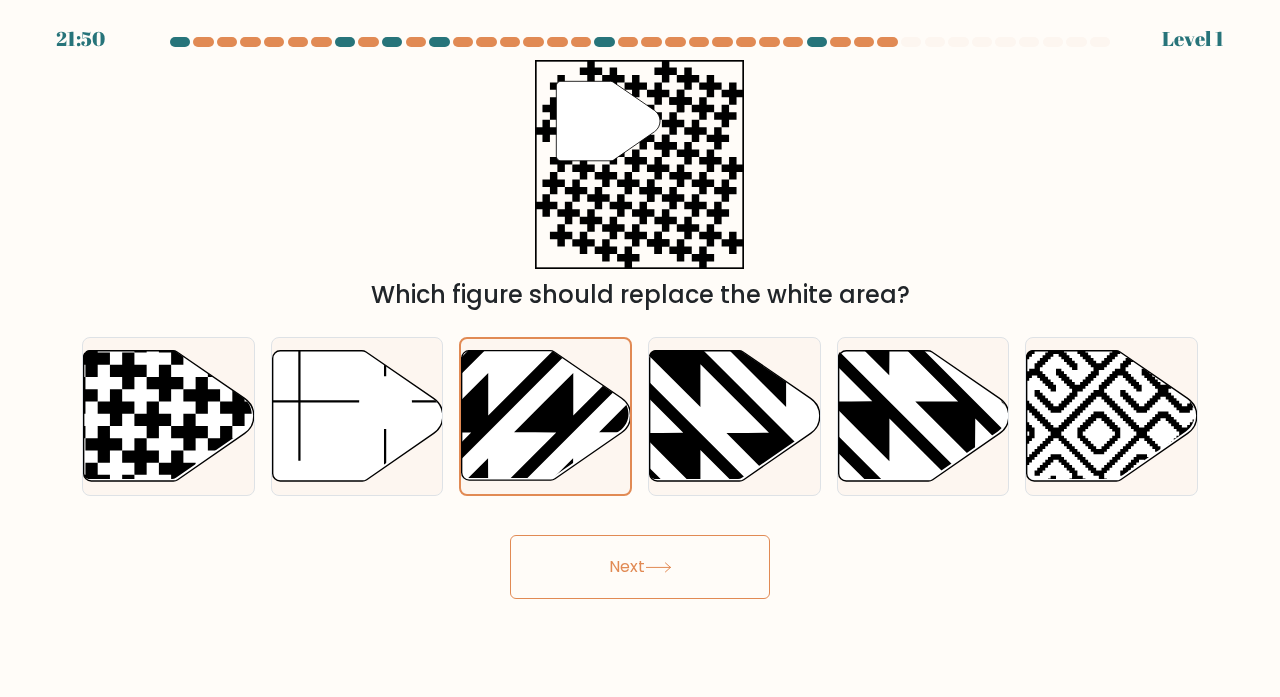 click on "Next" at bounding box center [640, 567] 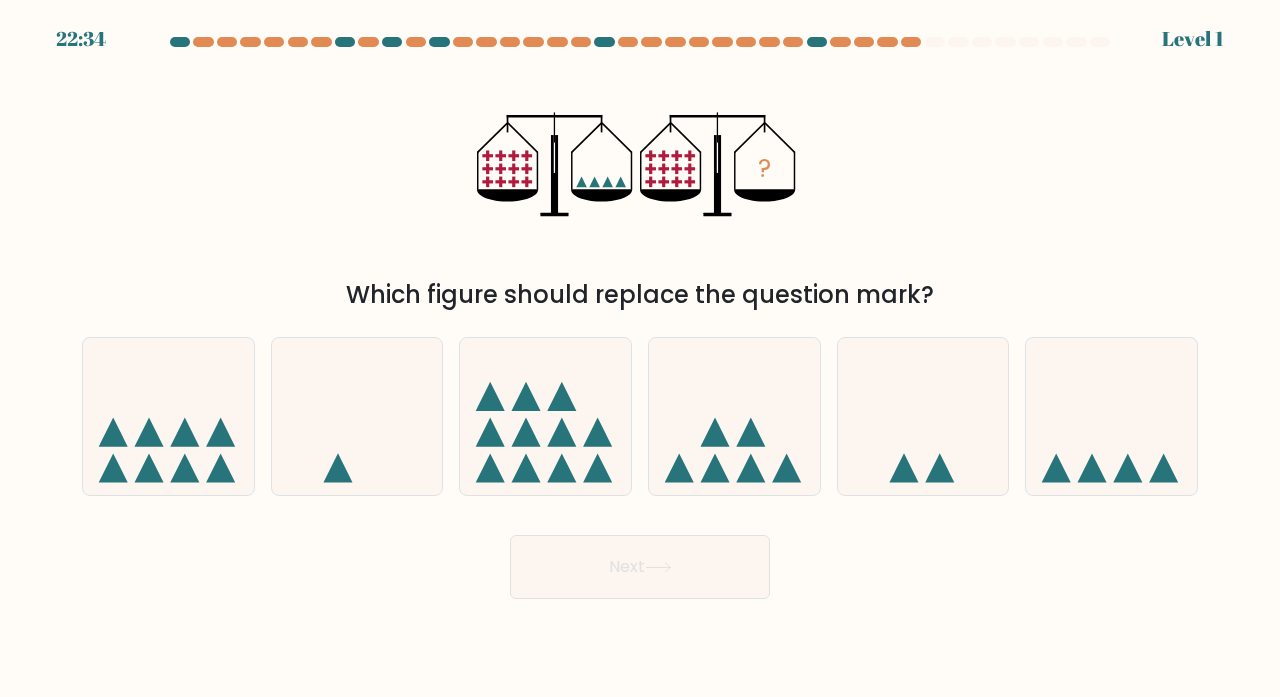 click on "Next" at bounding box center [640, 567] 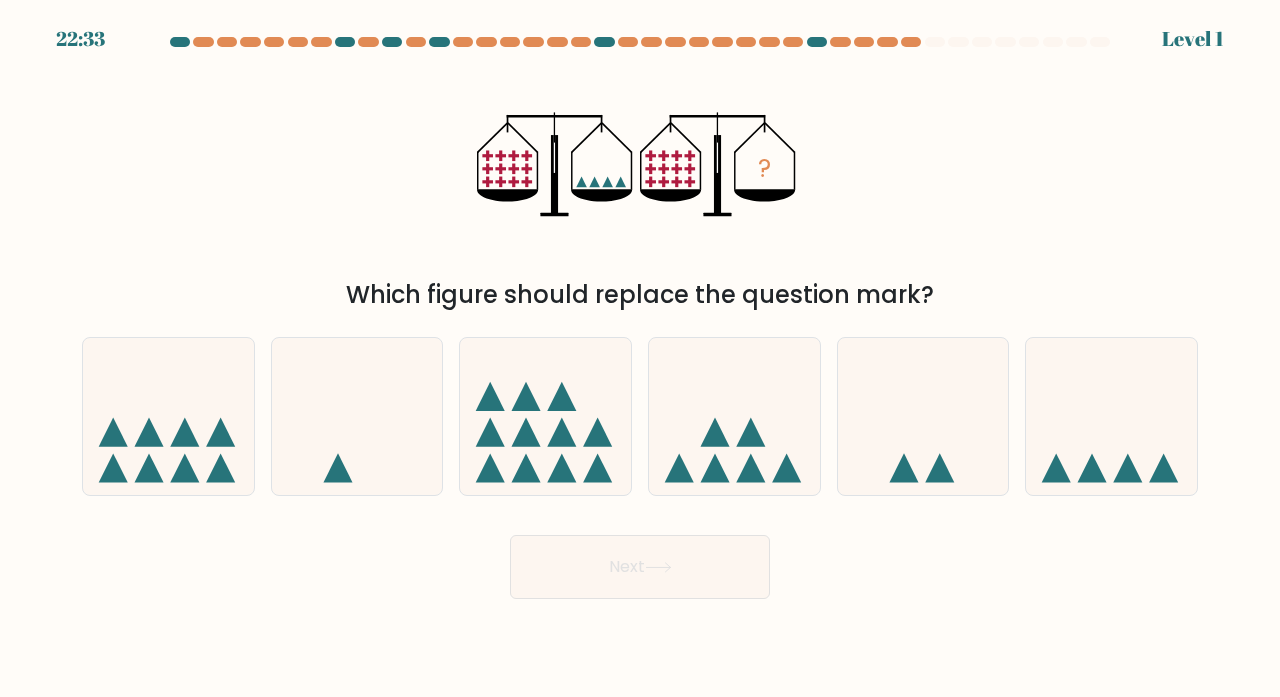 click 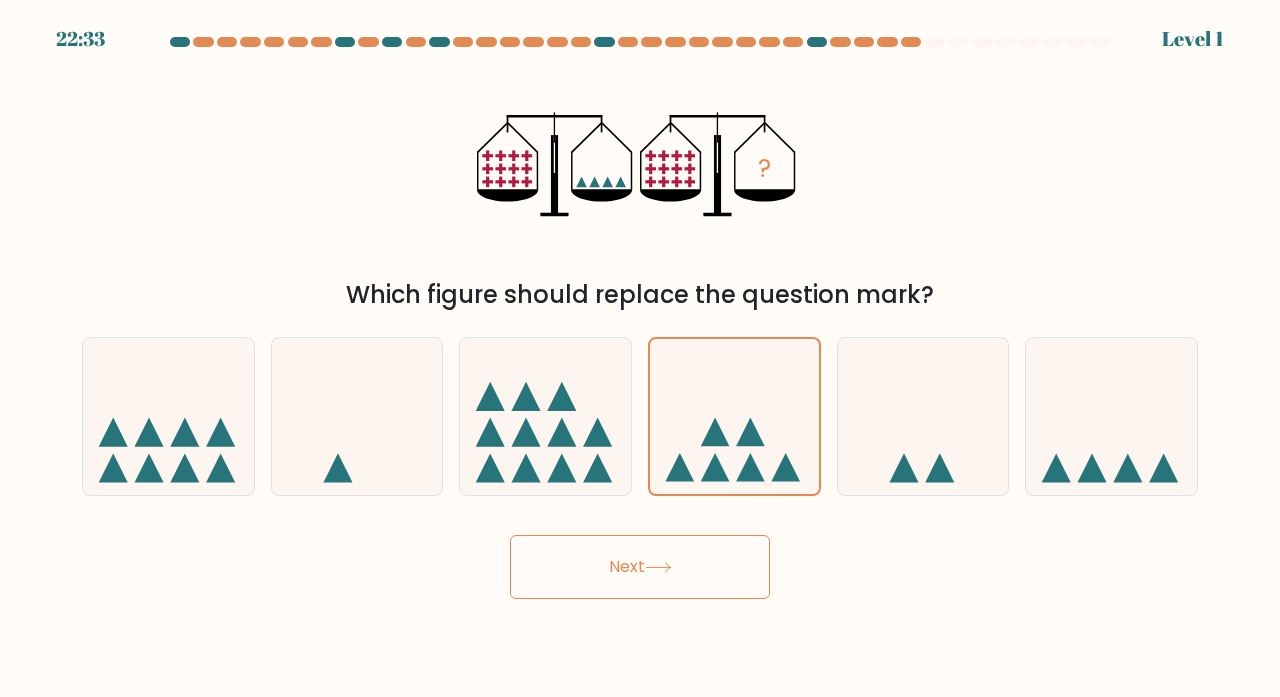 click 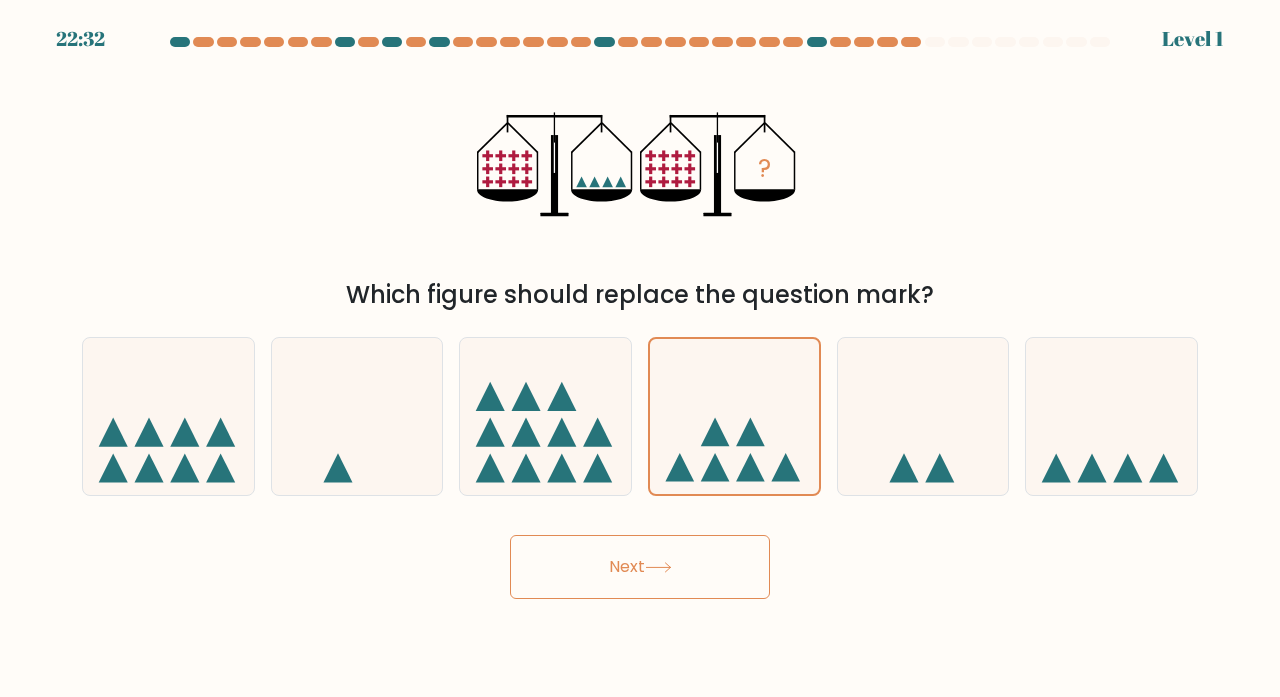 click on "Next" at bounding box center (640, 567) 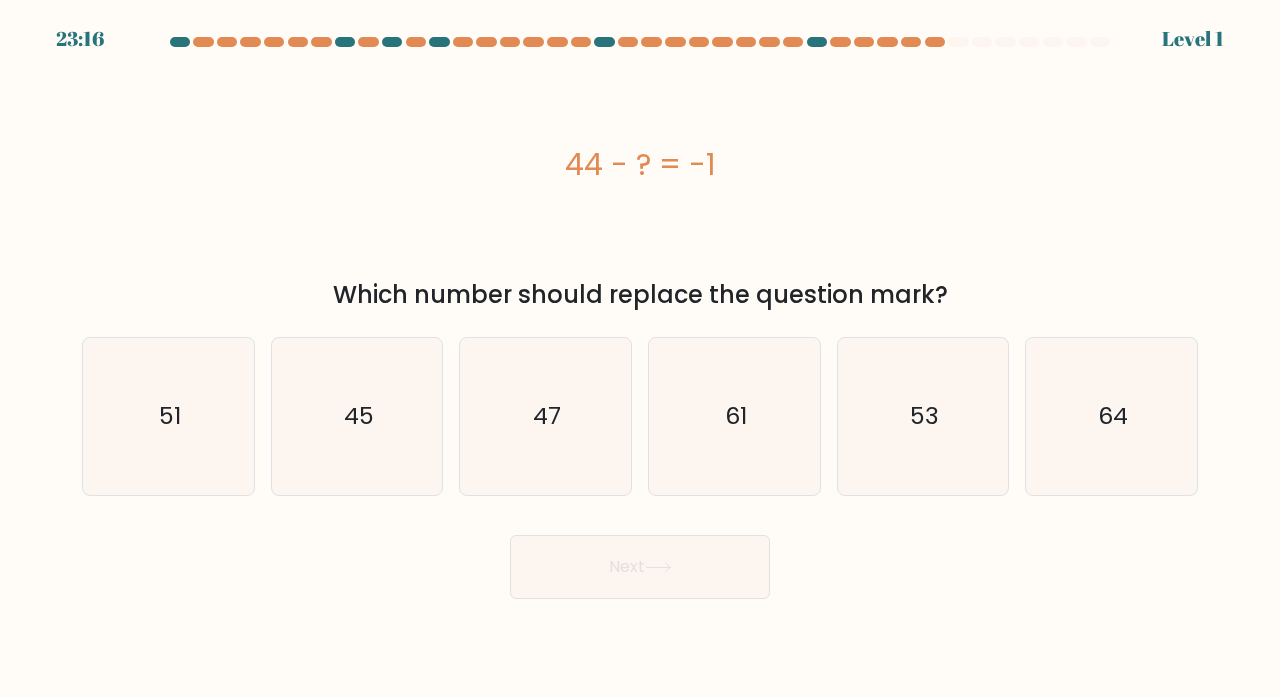 click on "47" 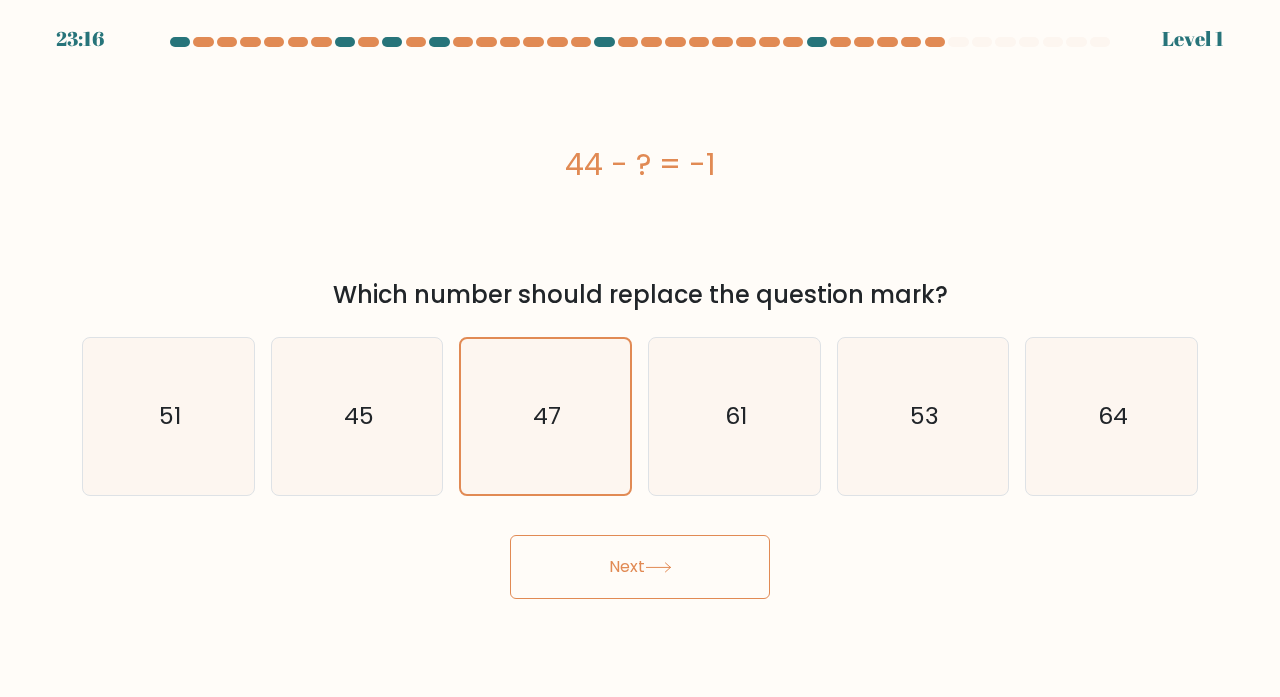 click on "Next" at bounding box center [640, 567] 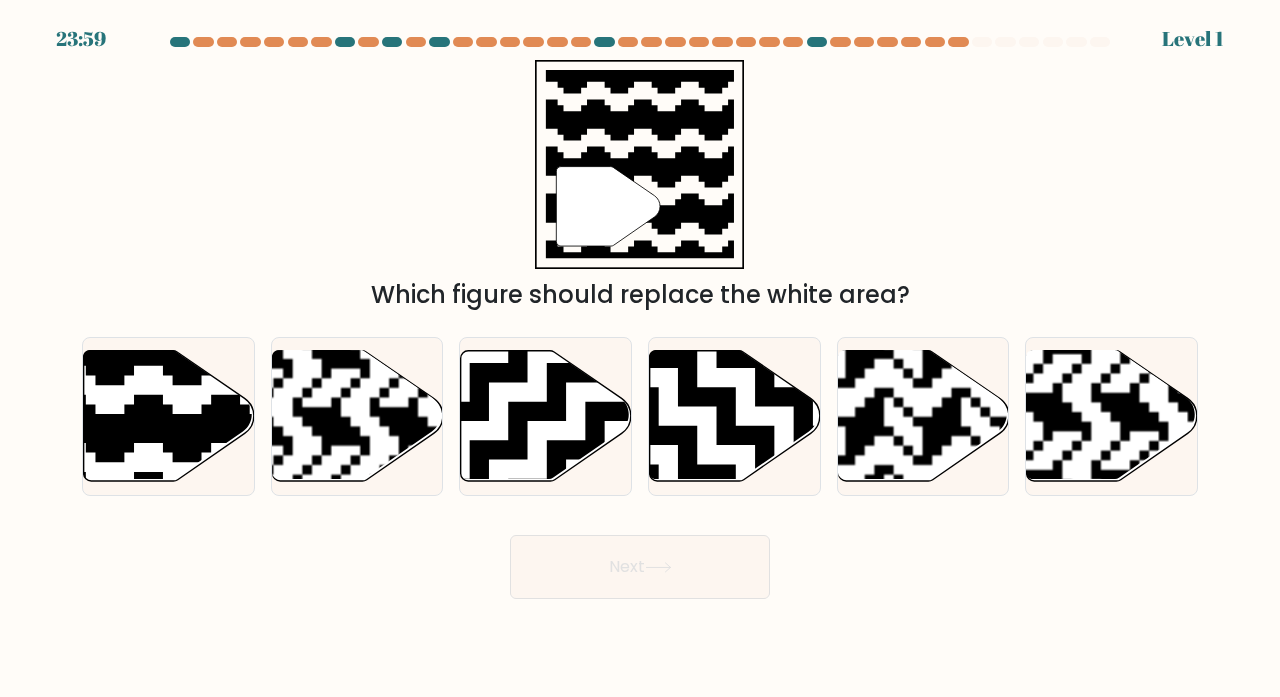 click 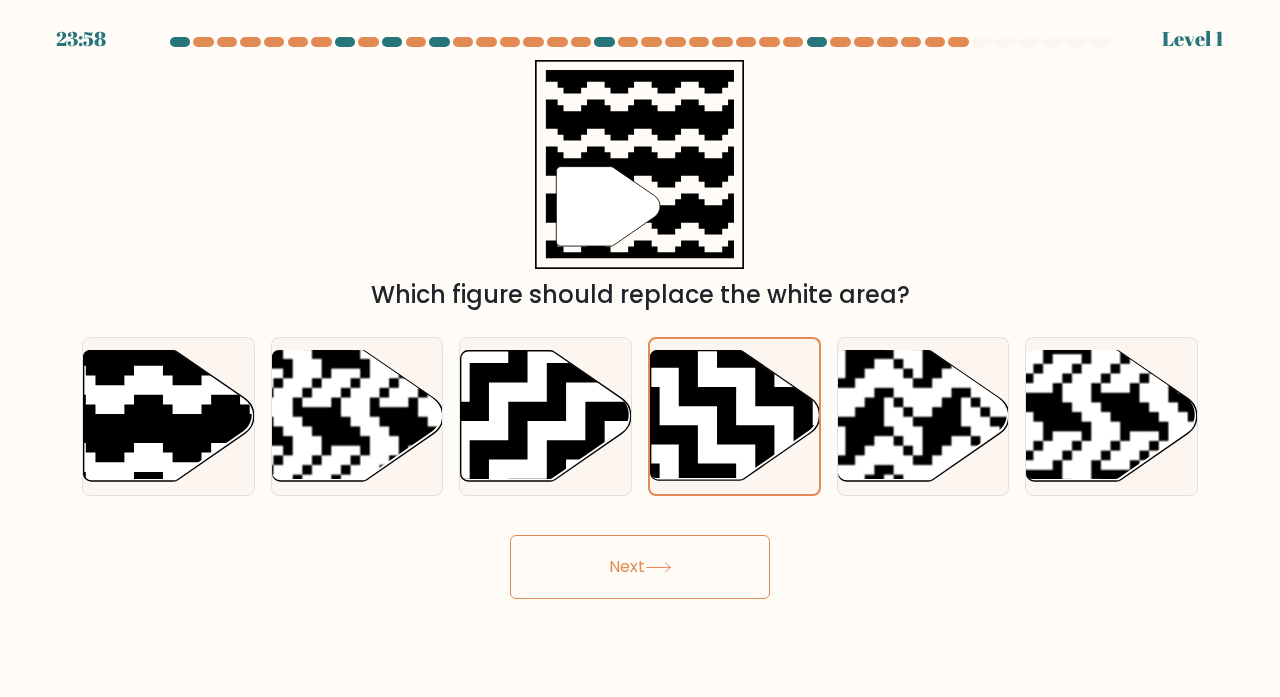 click on "Next" at bounding box center (640, 567) 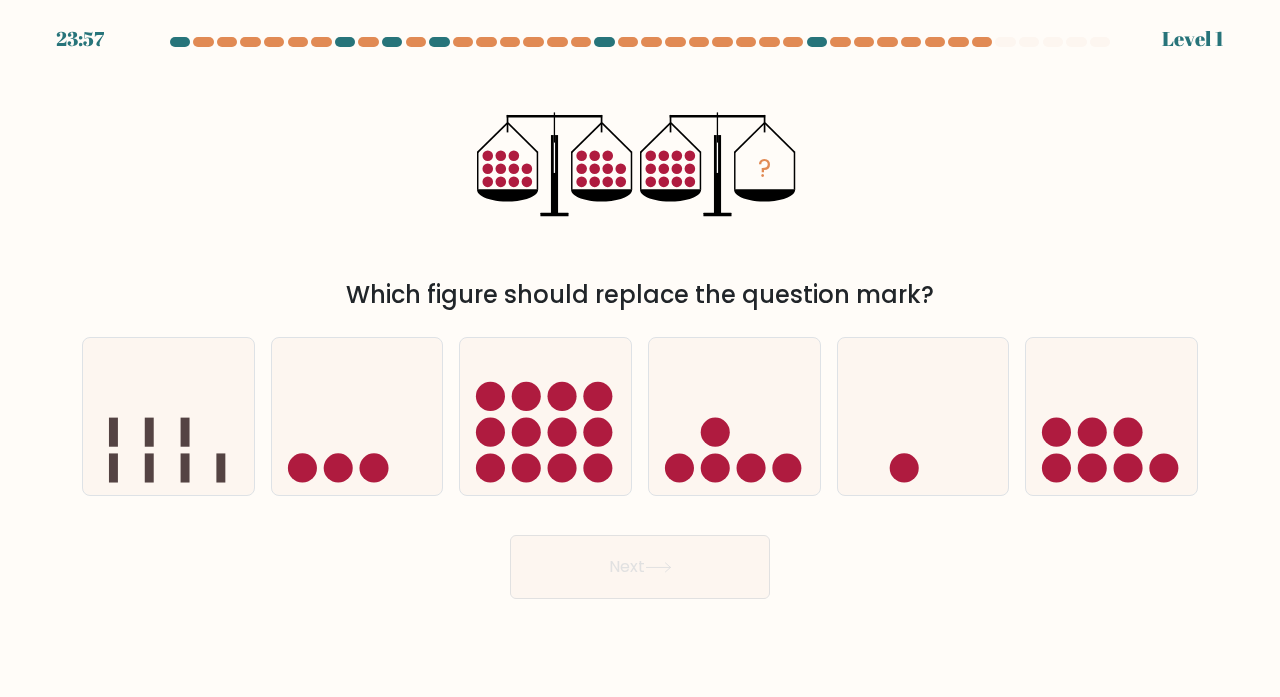 click 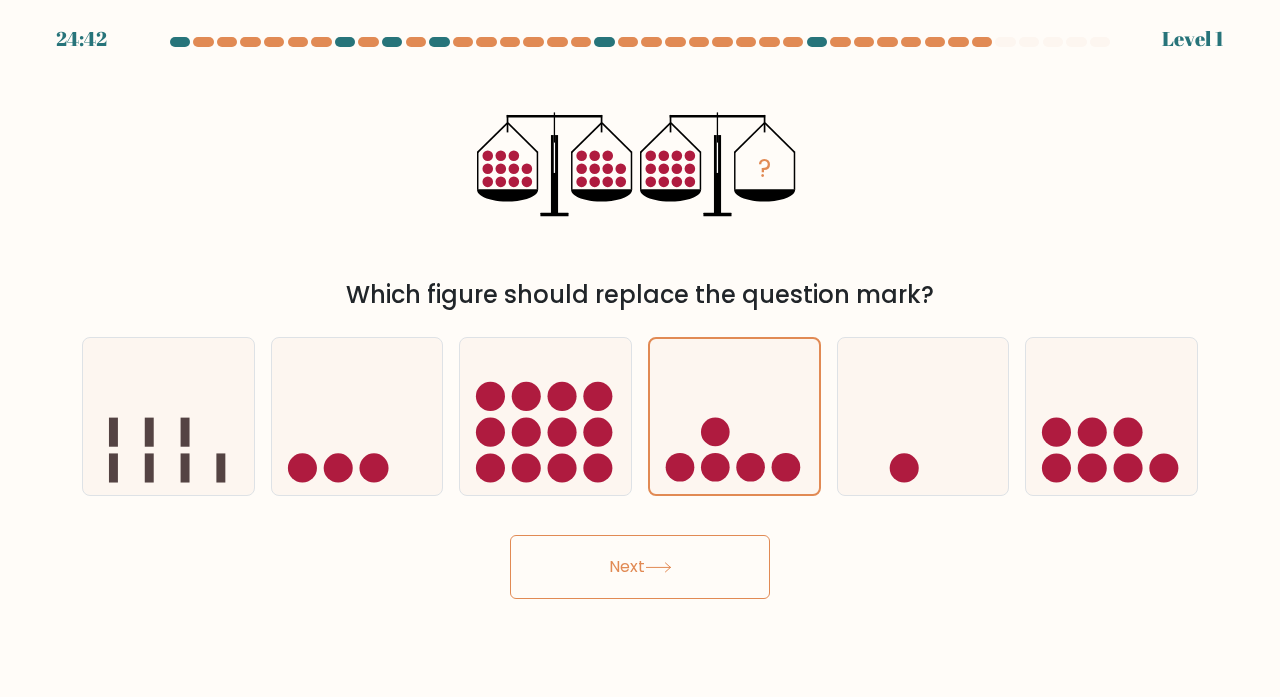 click on "Next" at bounding box center (640, 567) 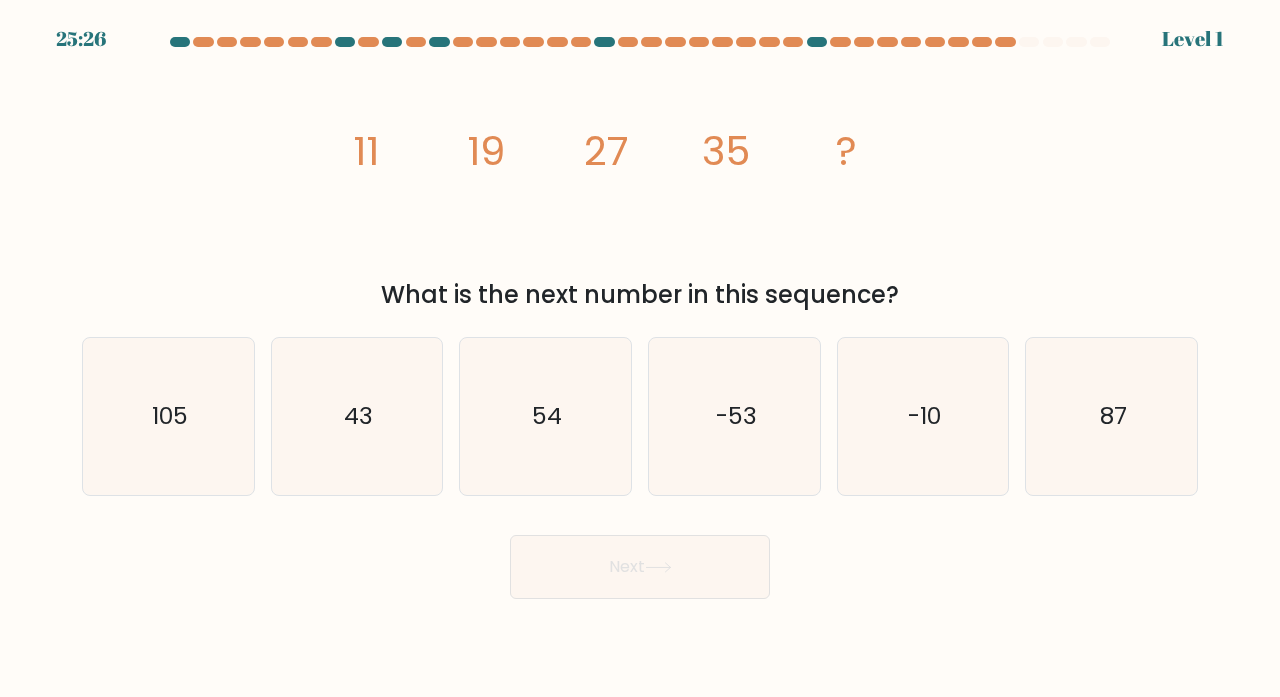 click on "-53" 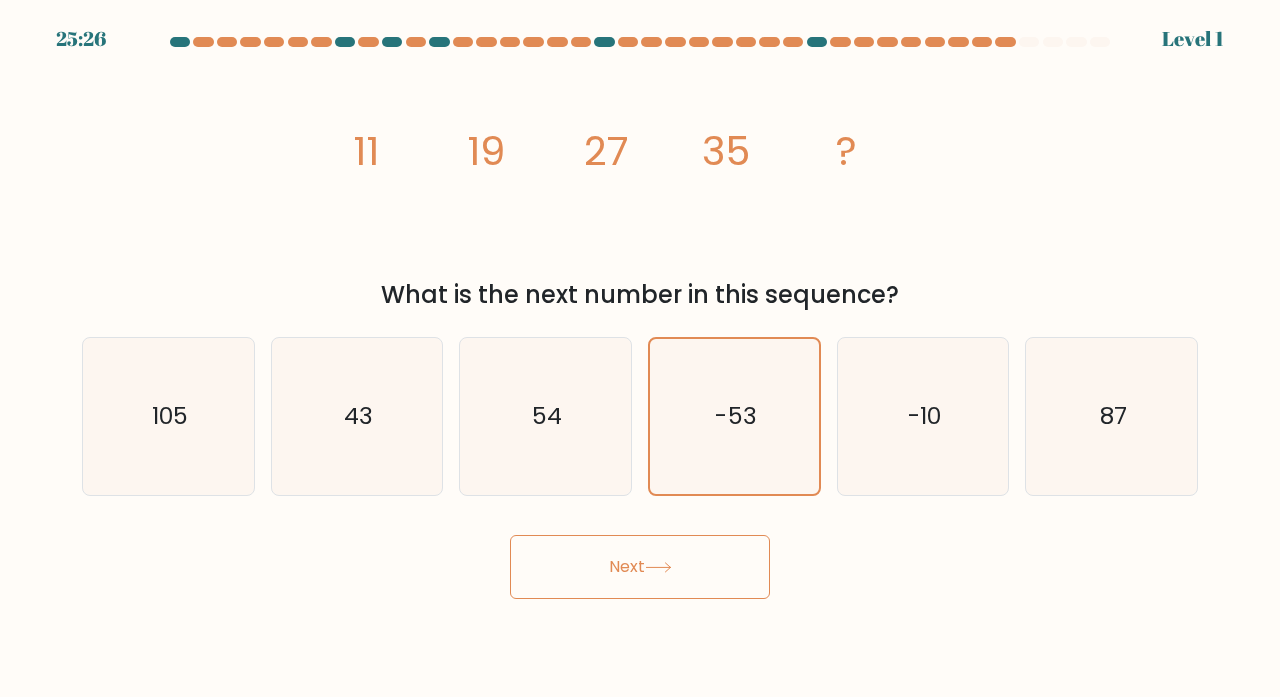 click on "Next" at bounding box center [640, 567] 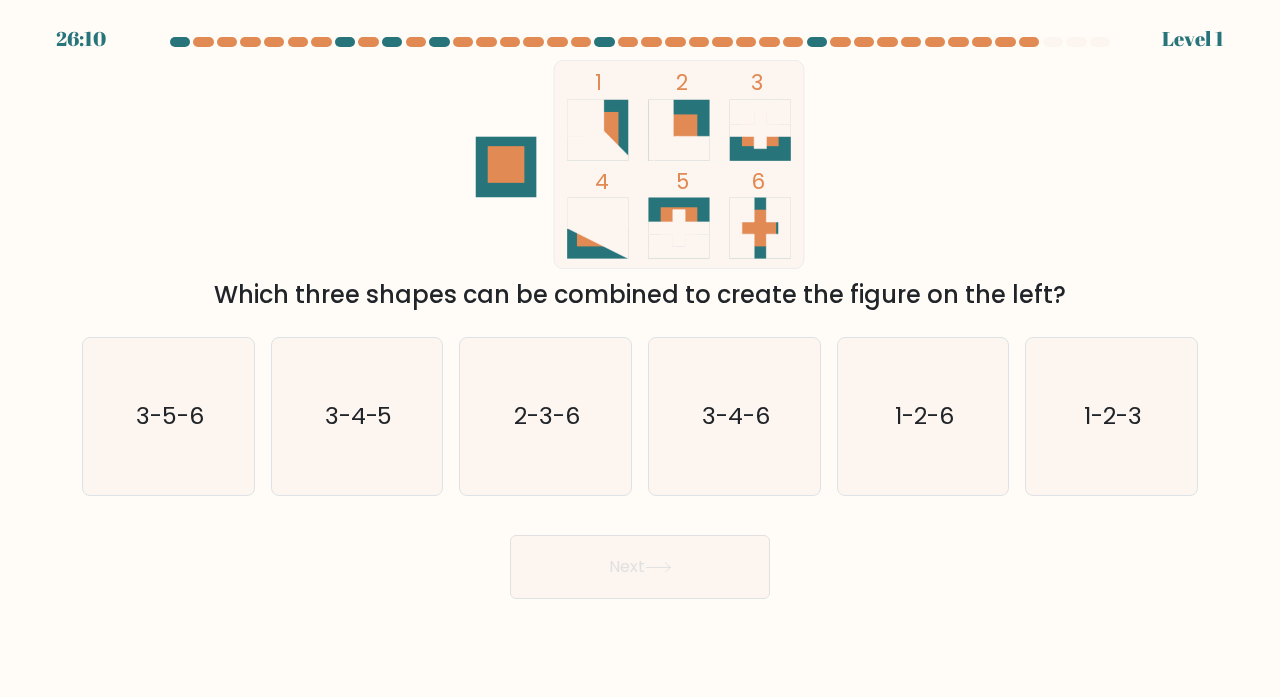 click on "2-3-6" 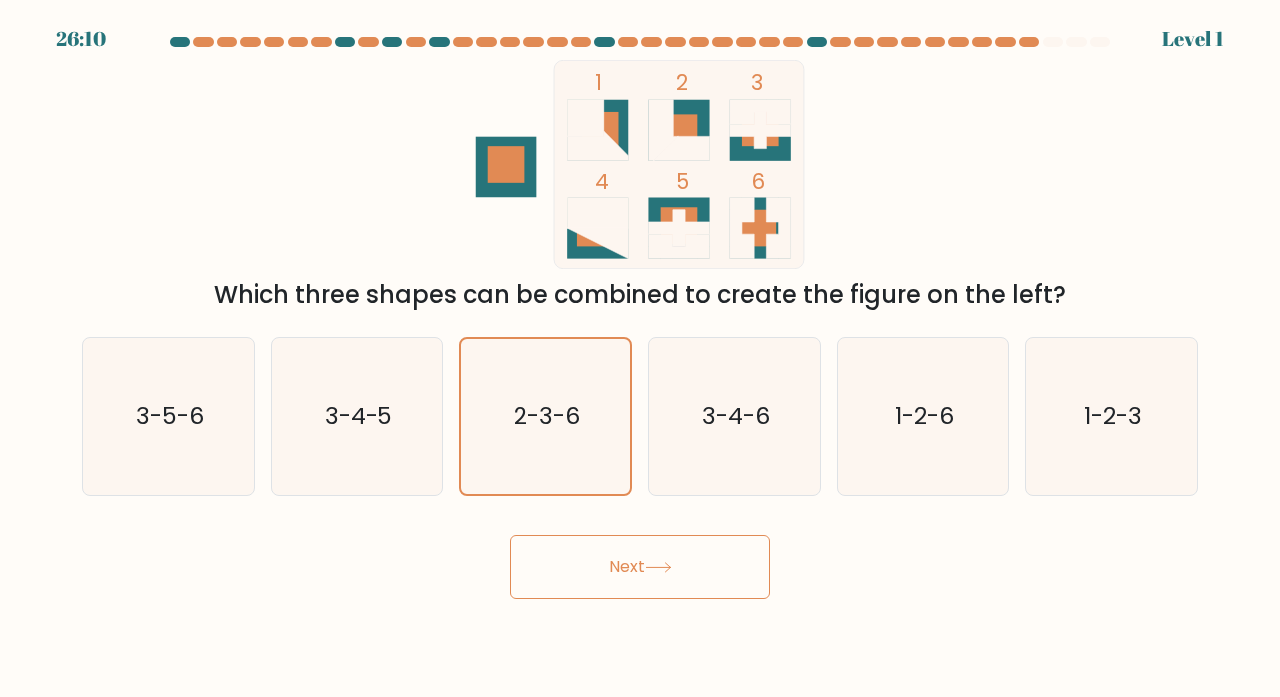 click on "Next" at bounding box center [640, 567] 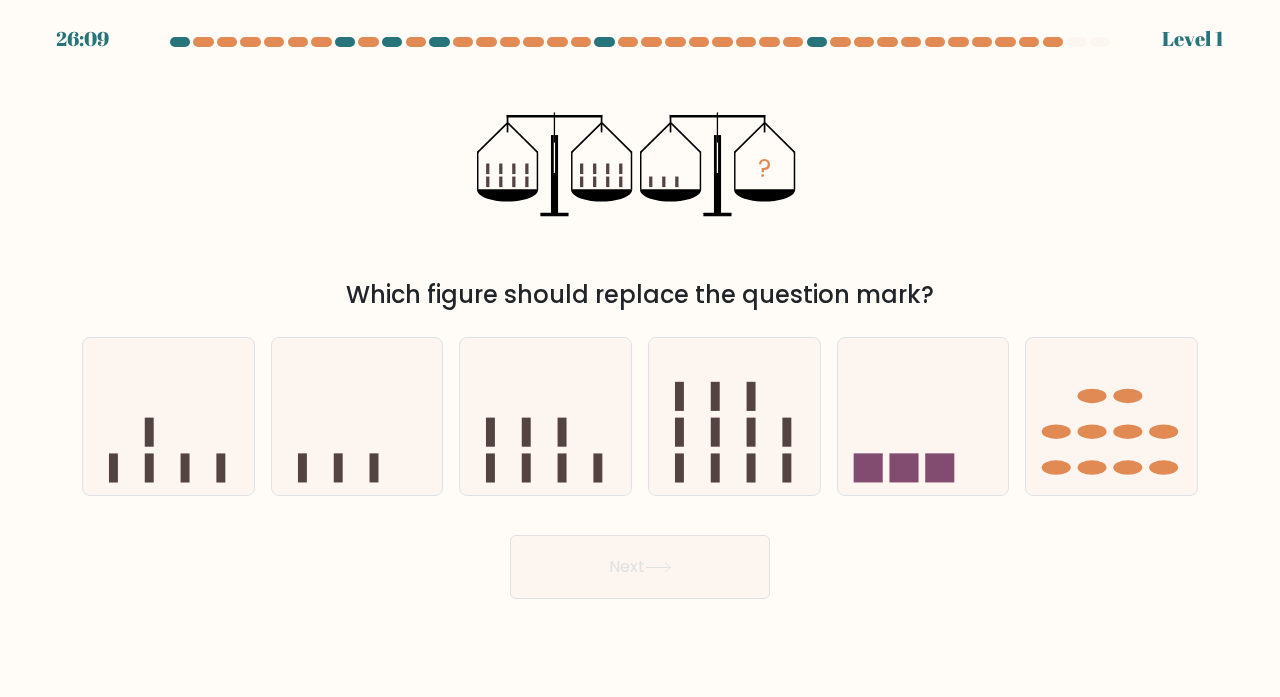 click 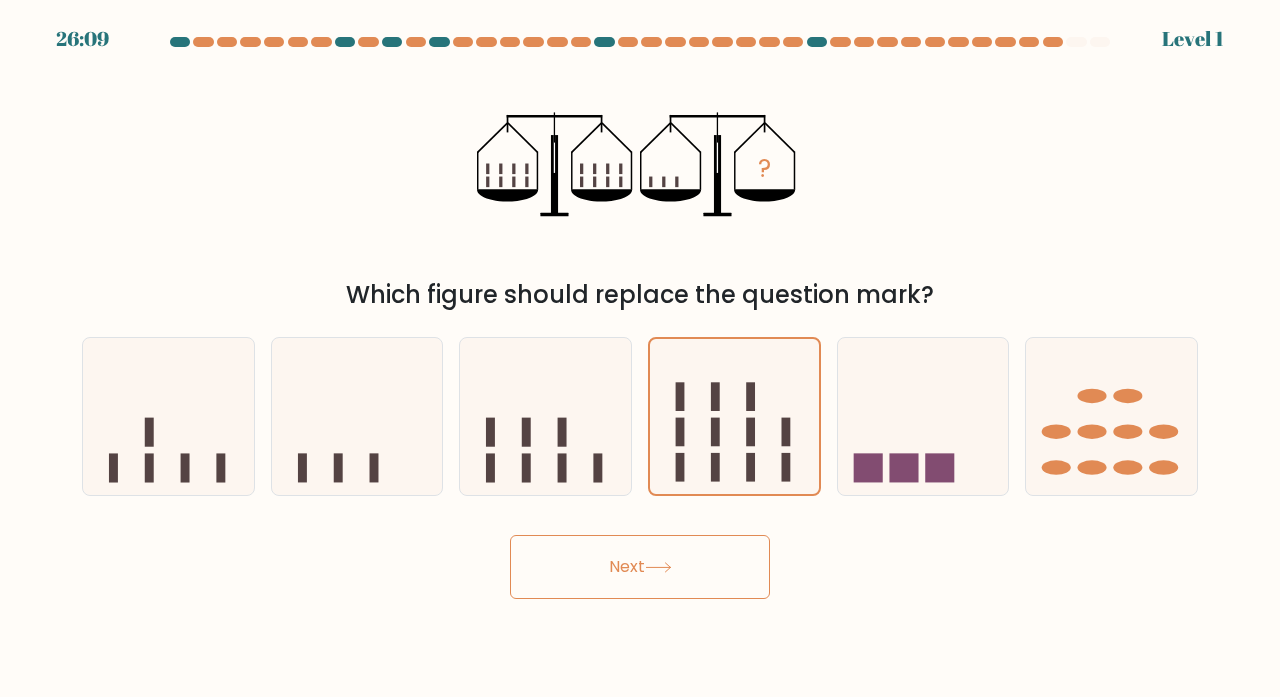 click on "Next" at bounding box center (640, 559) 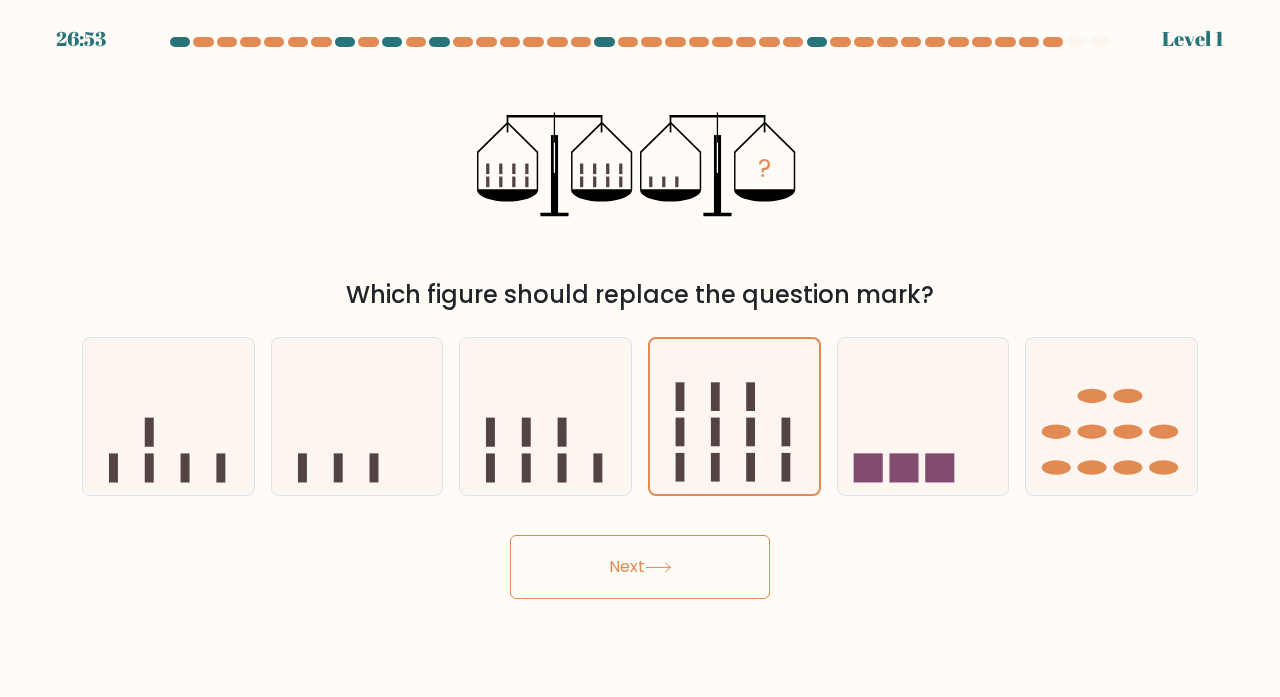 click 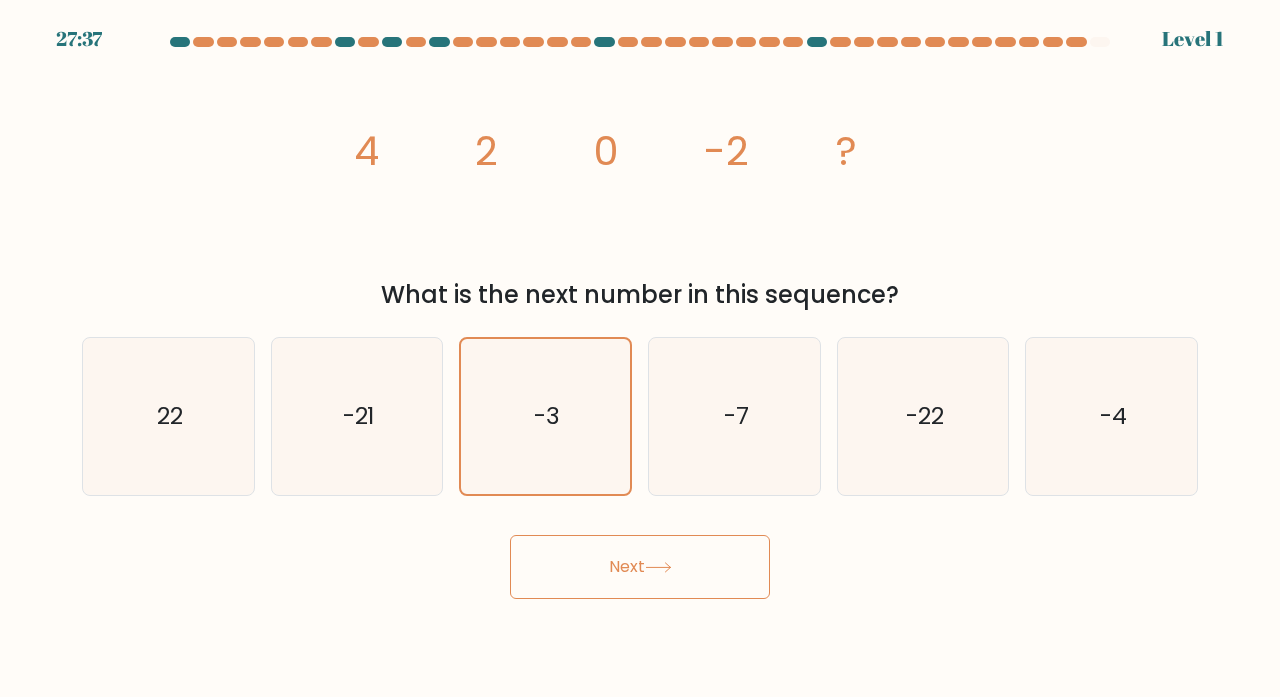 click on "Next" at bounding box center (640, 567) 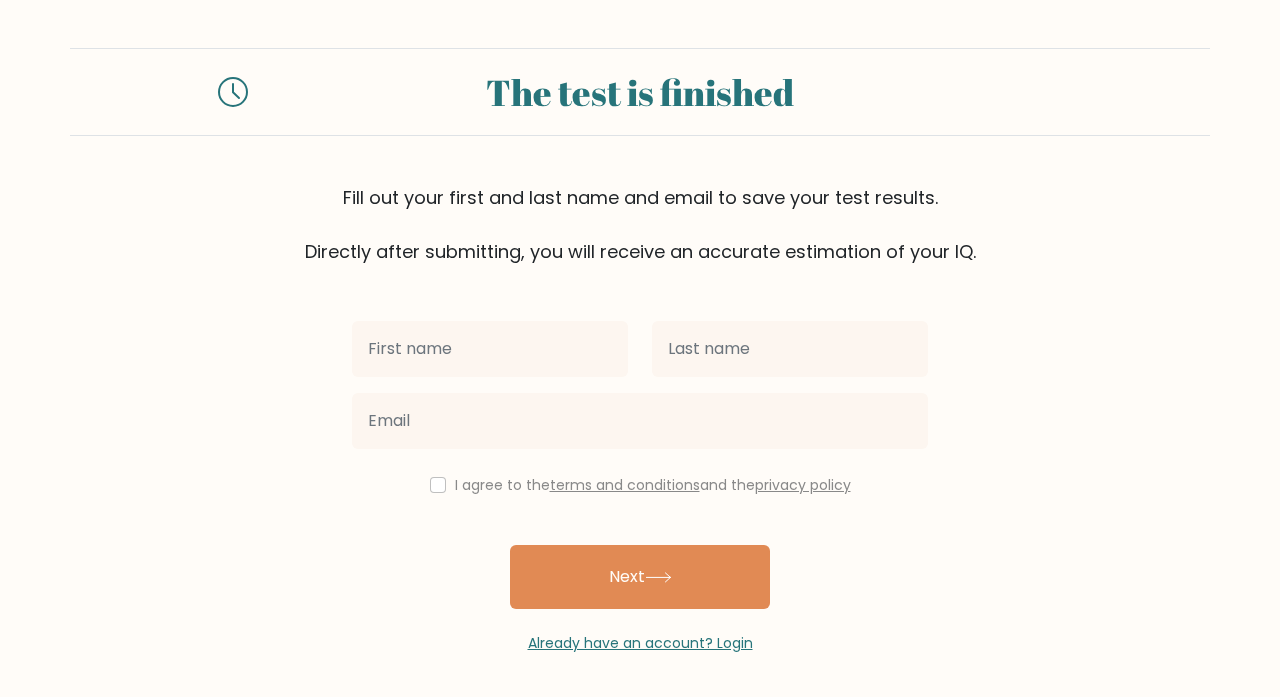scroll, scrollTop: 0, scrollLeft: 0, axis: both 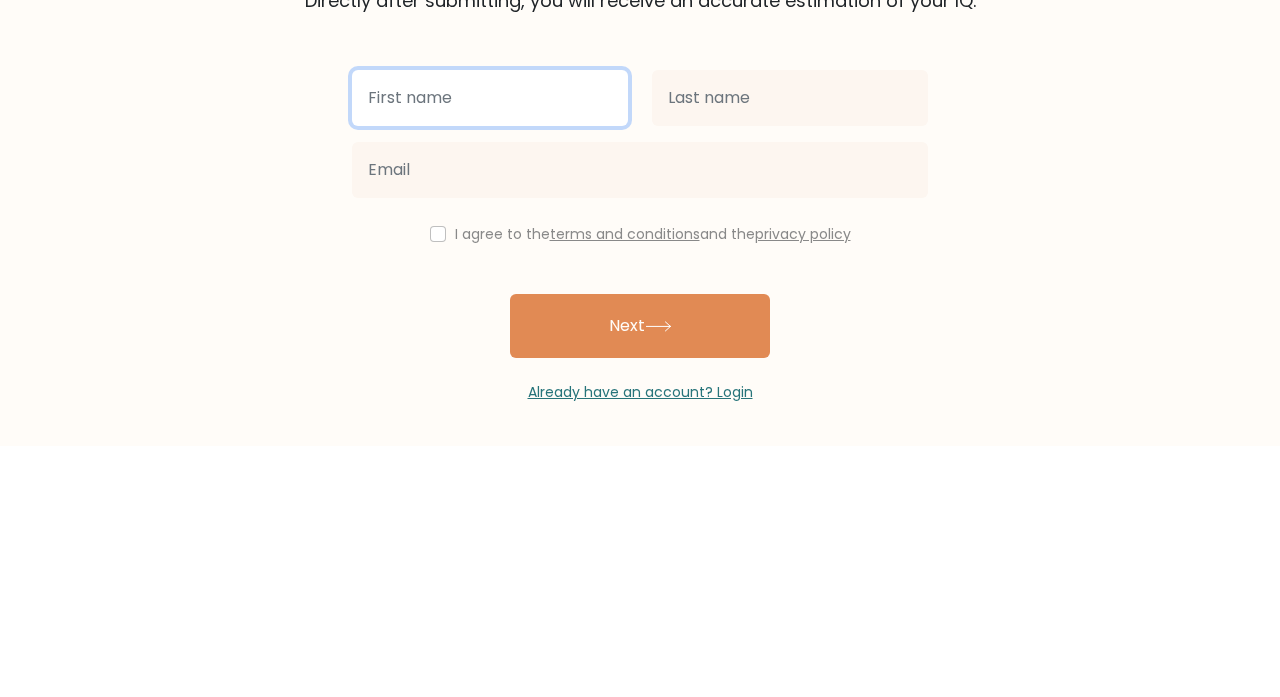 click at bounding box center (490, 349) 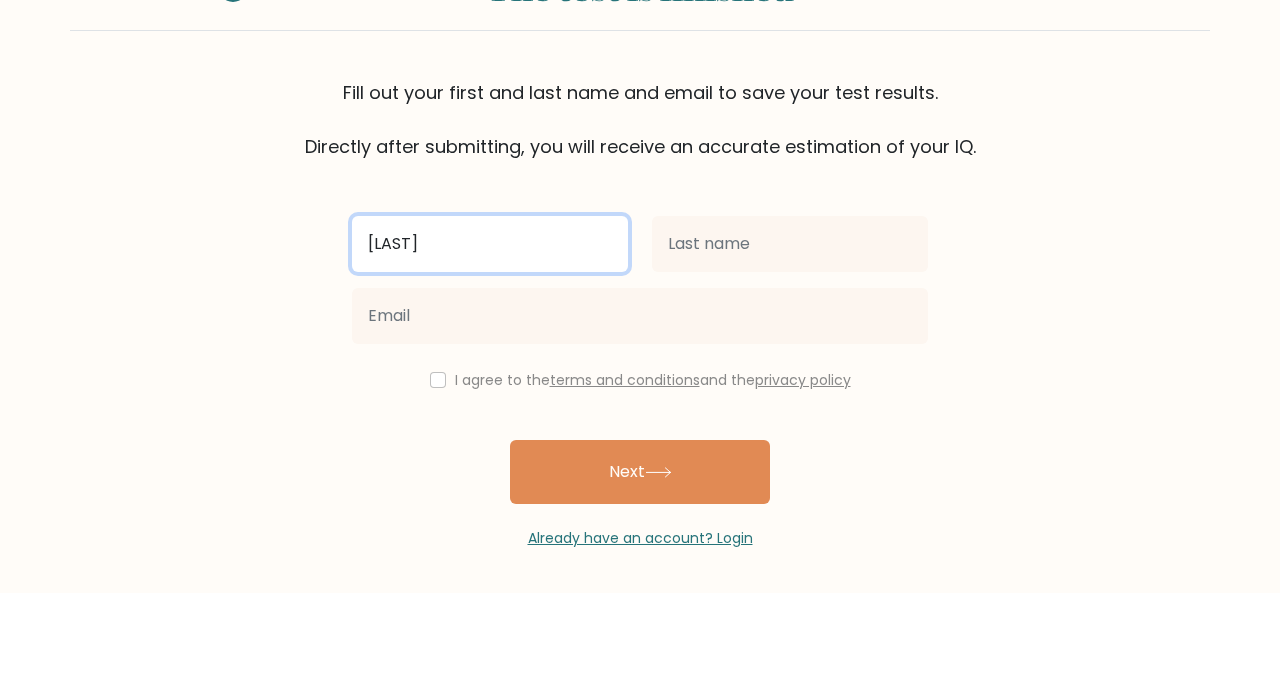 type on "[LAST]" 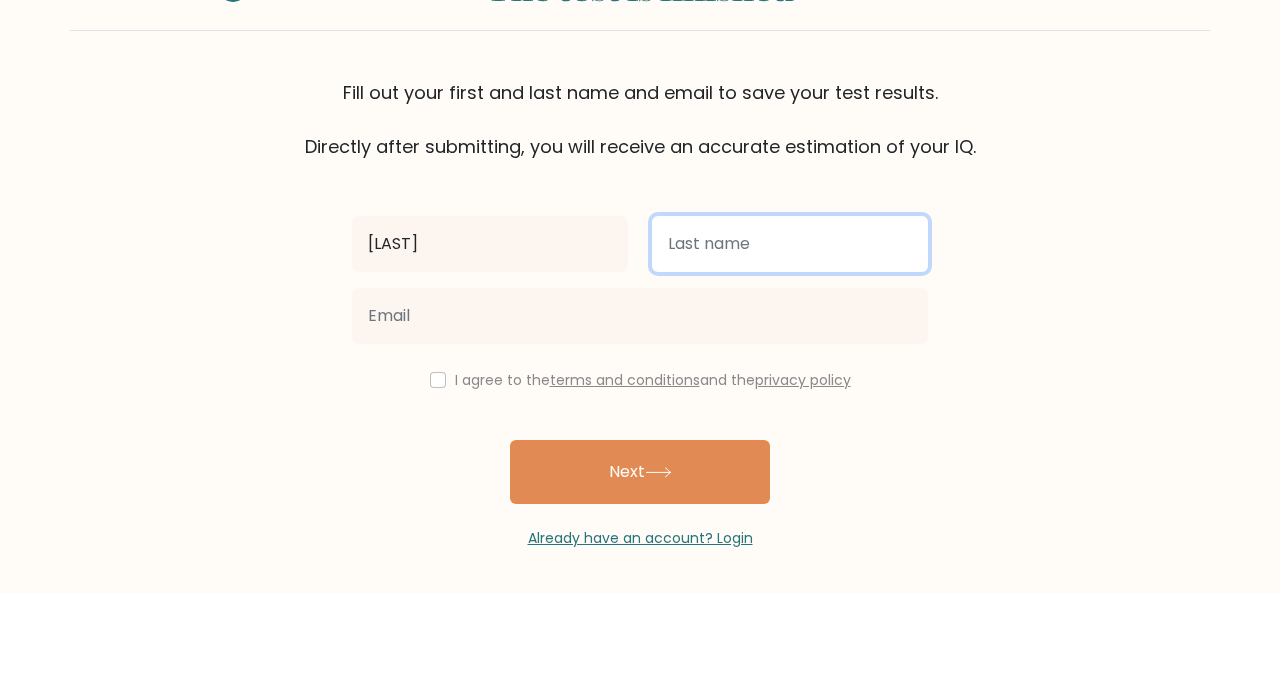click at bounding box center [790, 349] 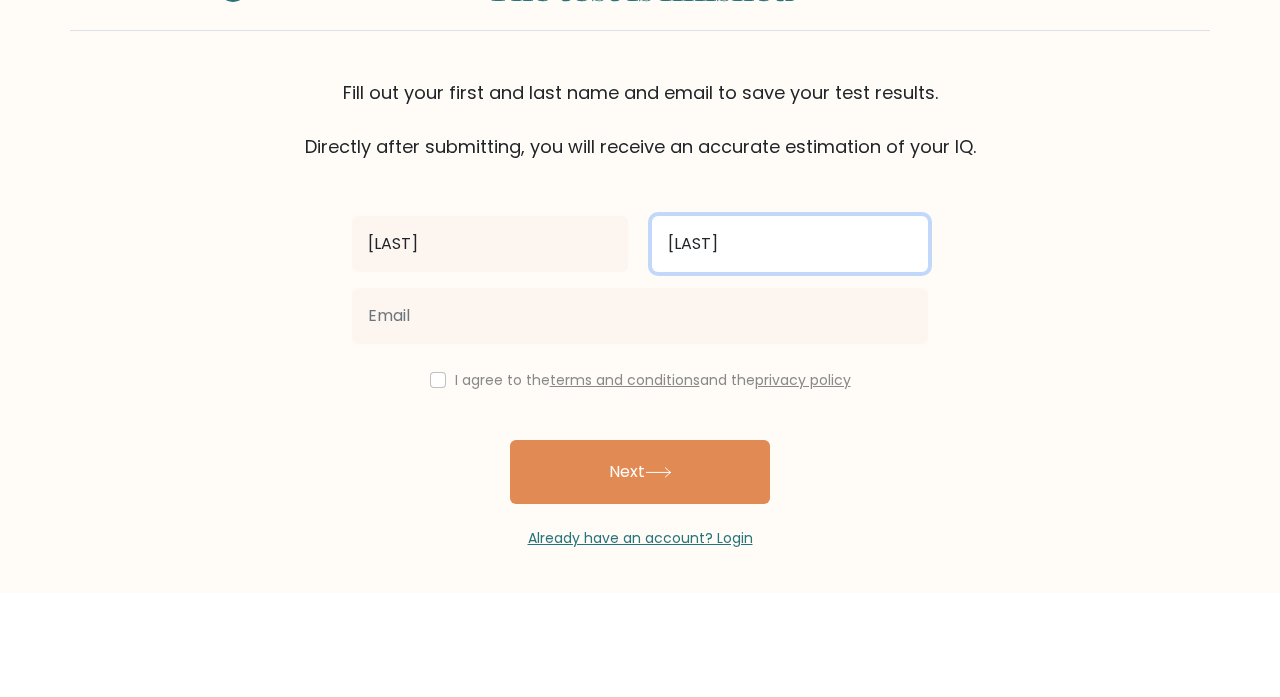 type on "[LAST]" 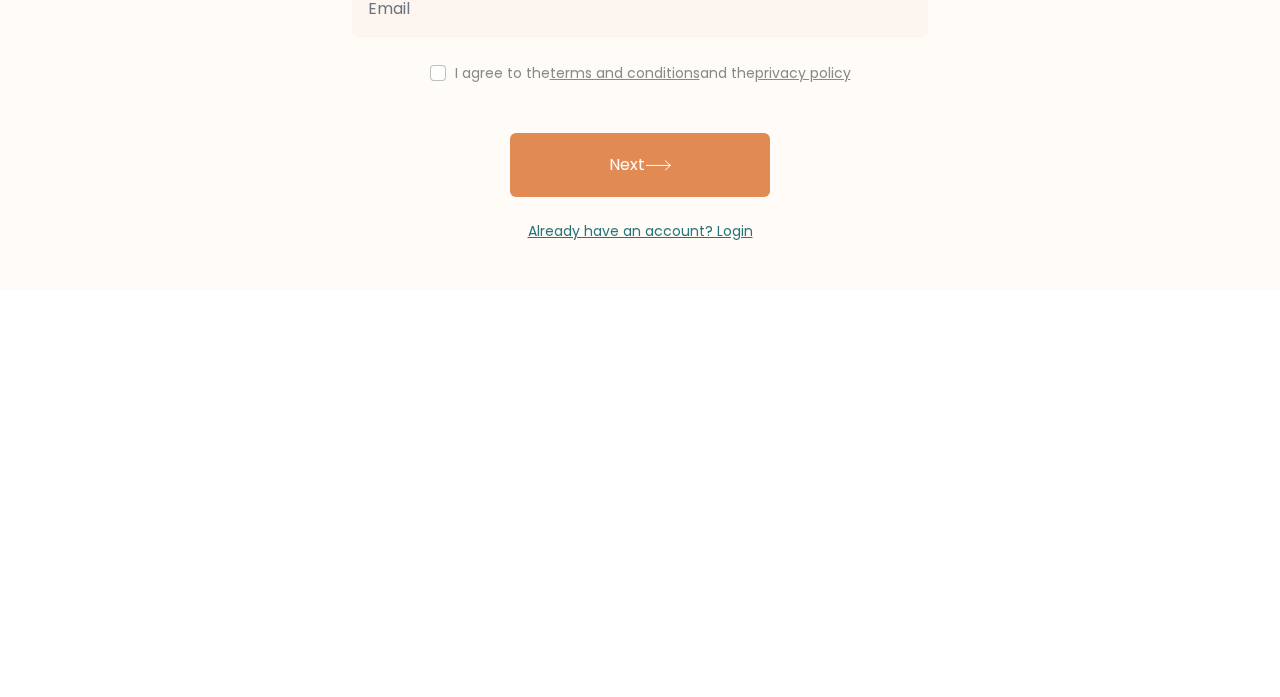 click on "Next" at bounding box center (640, 572) 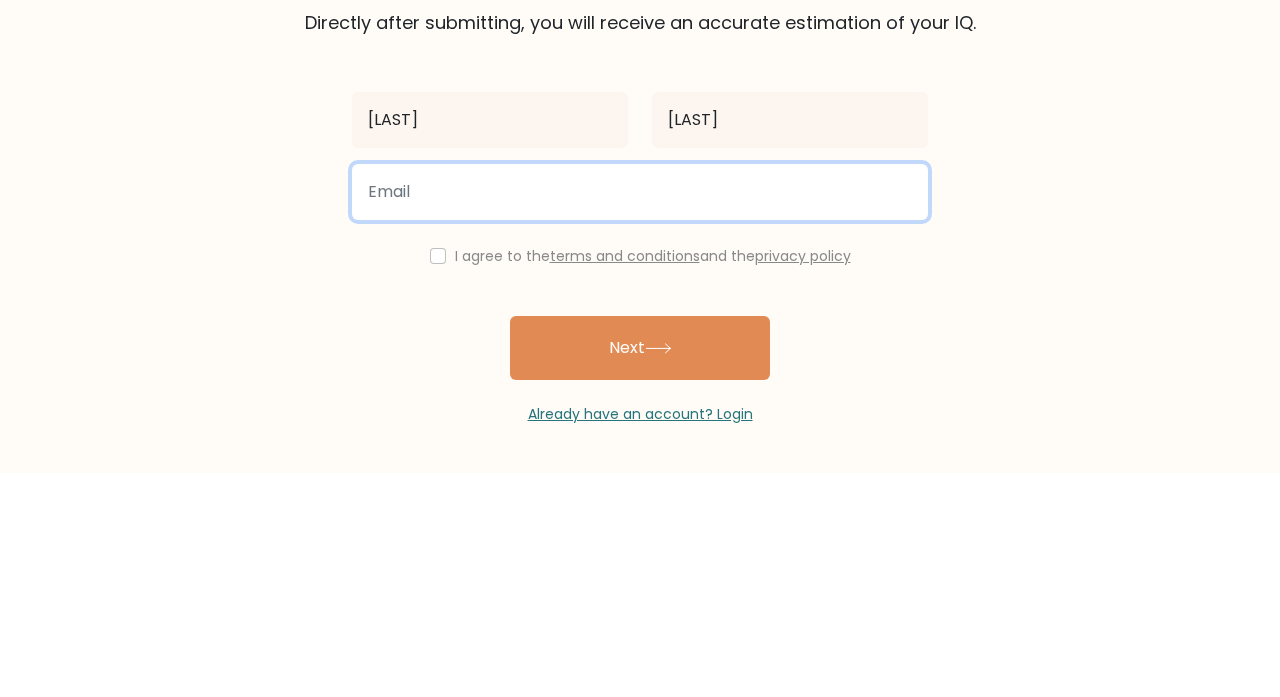 scroll, scrollTop: 64, scrollLeft: 0, axis: vertical 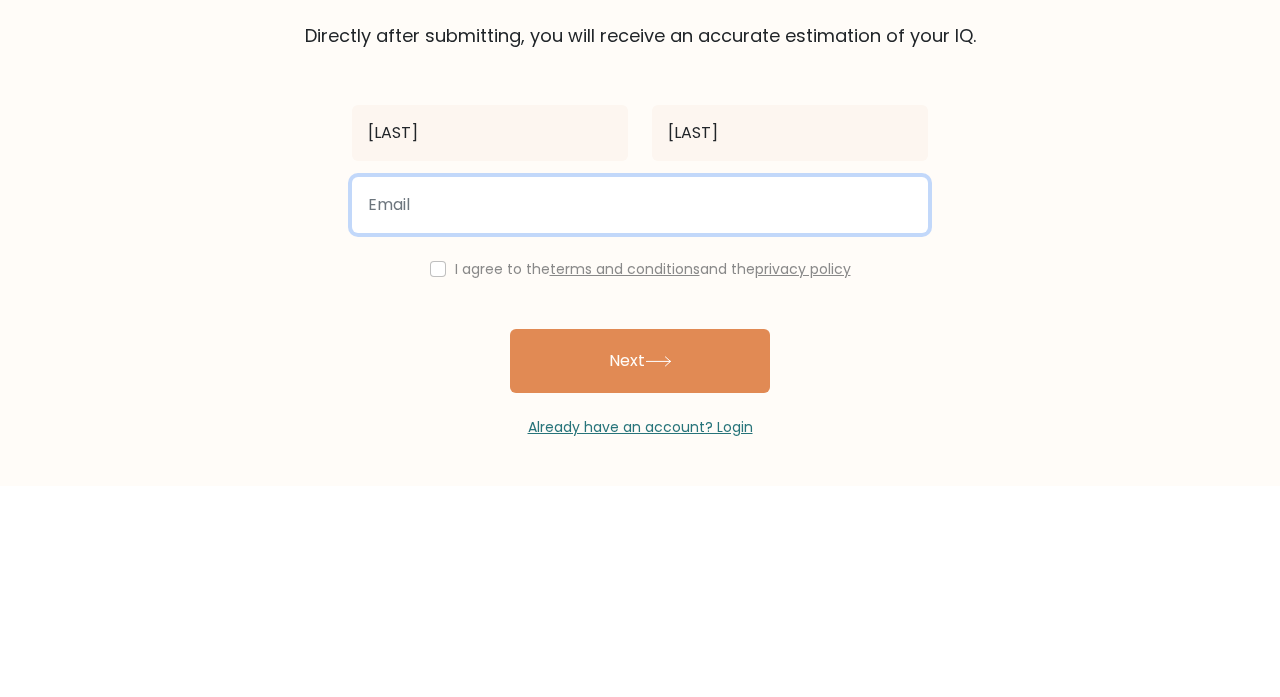 click at bounding box center [640, 416] 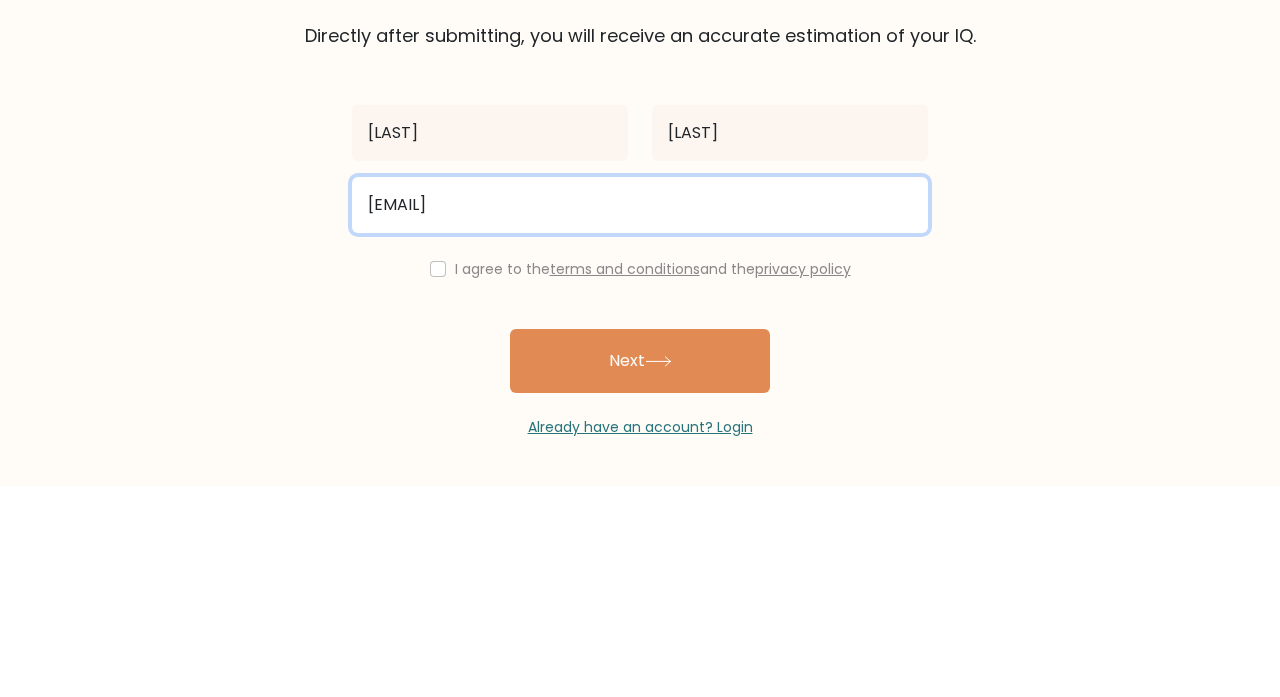 type on "@" 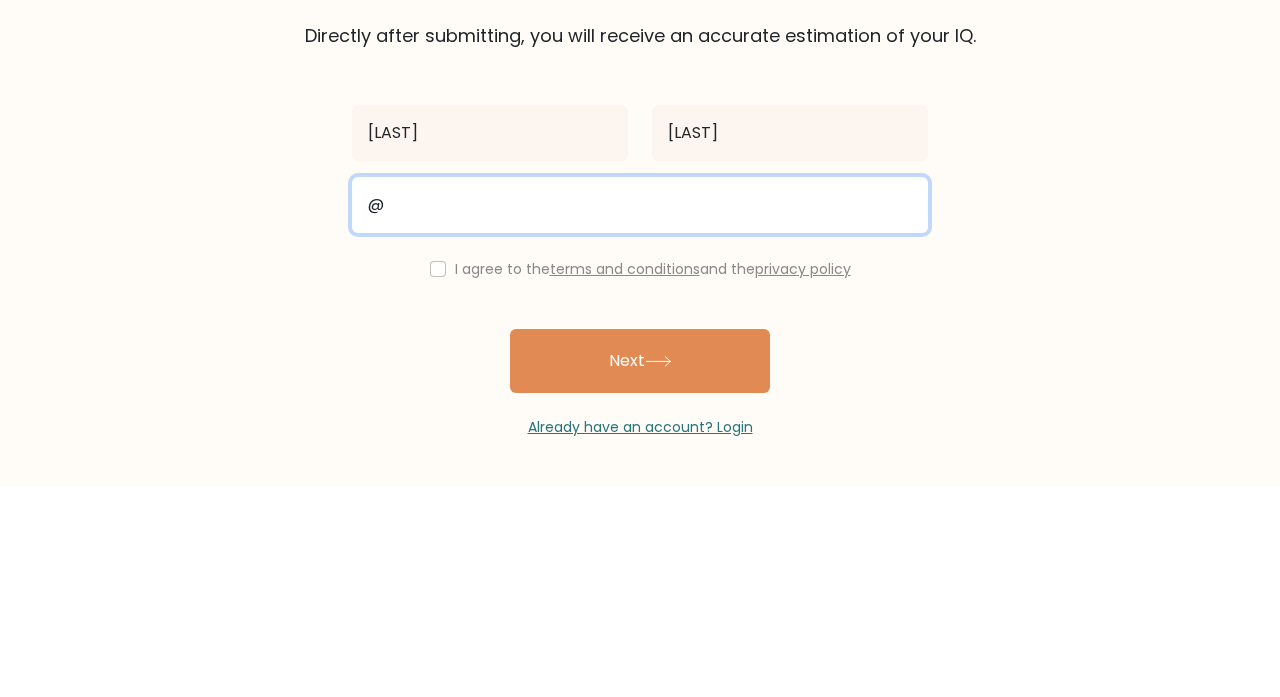 type 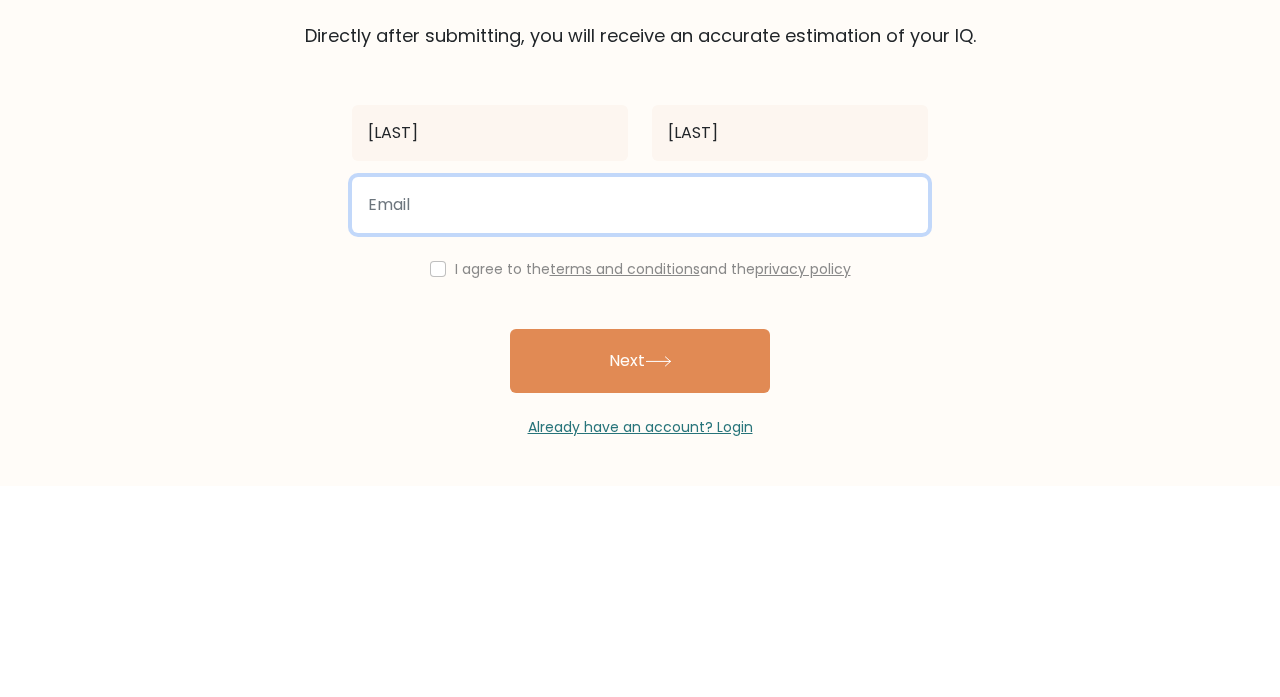 scroll, scrollTop: 64, scrollLeft: 0, axis: vertical 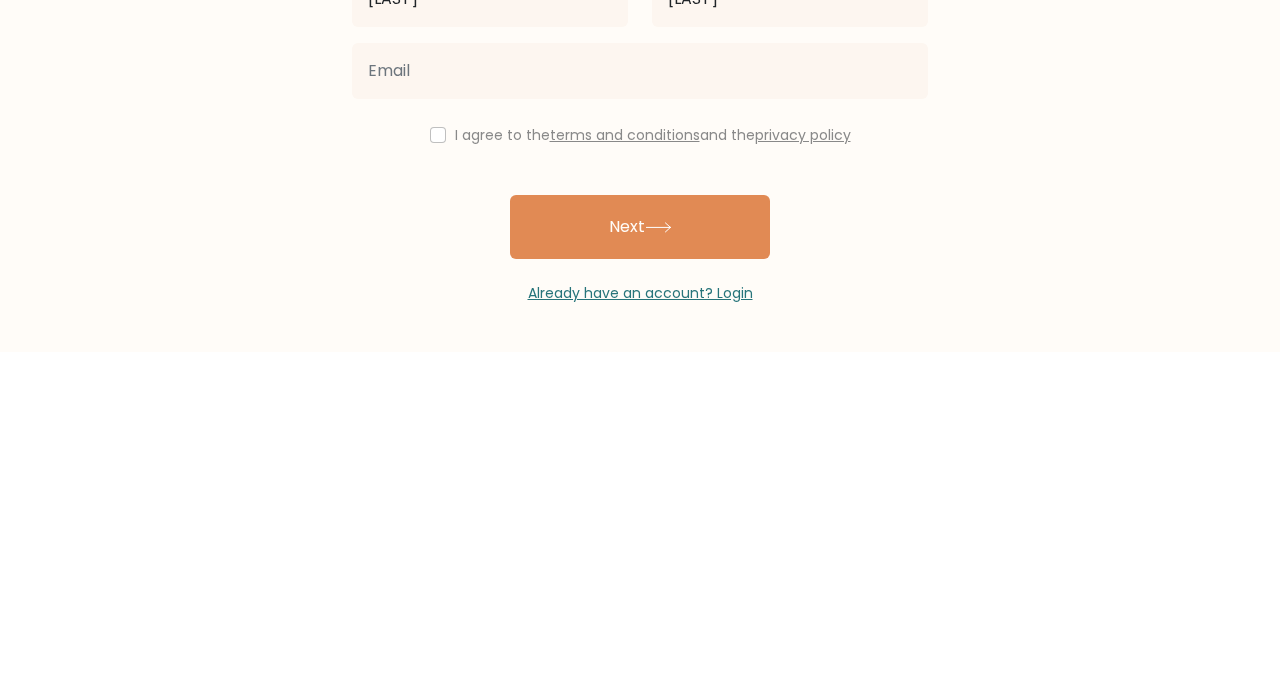 click on "Already have an account? Login" at bounding box center (640, 638) 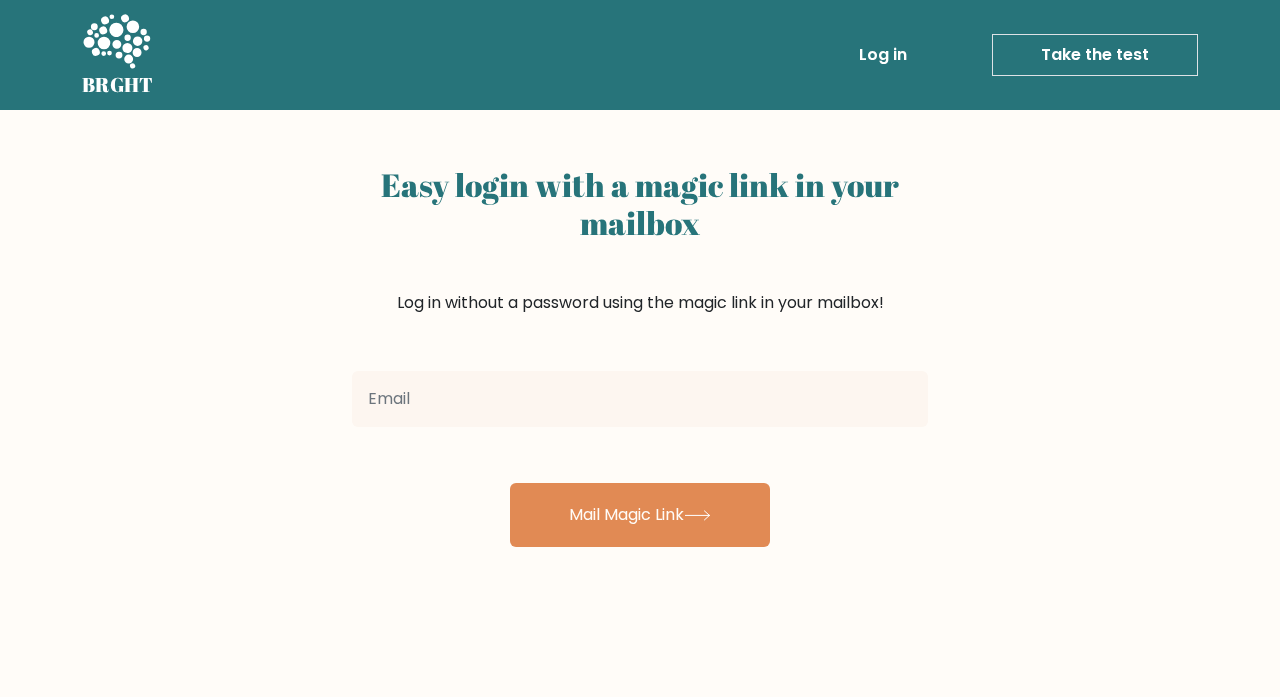 scroll, scrollTop: 0, scrollLeft: 0, axis: both 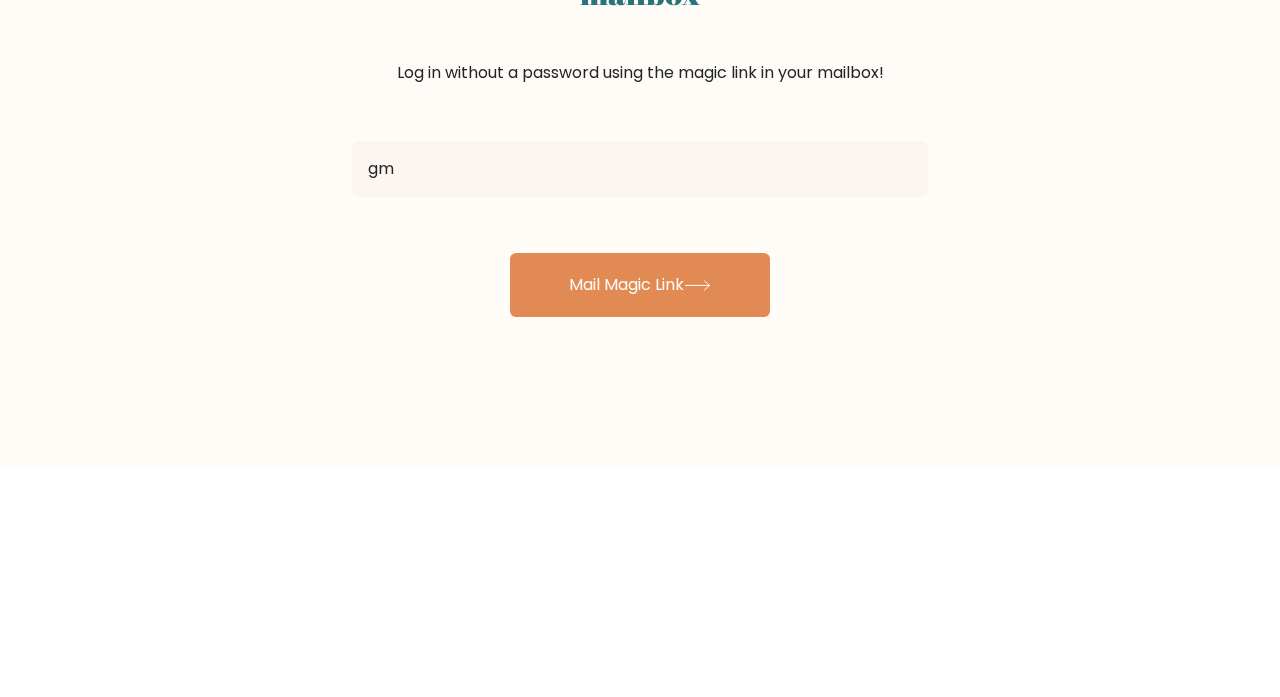 type on "gm" 